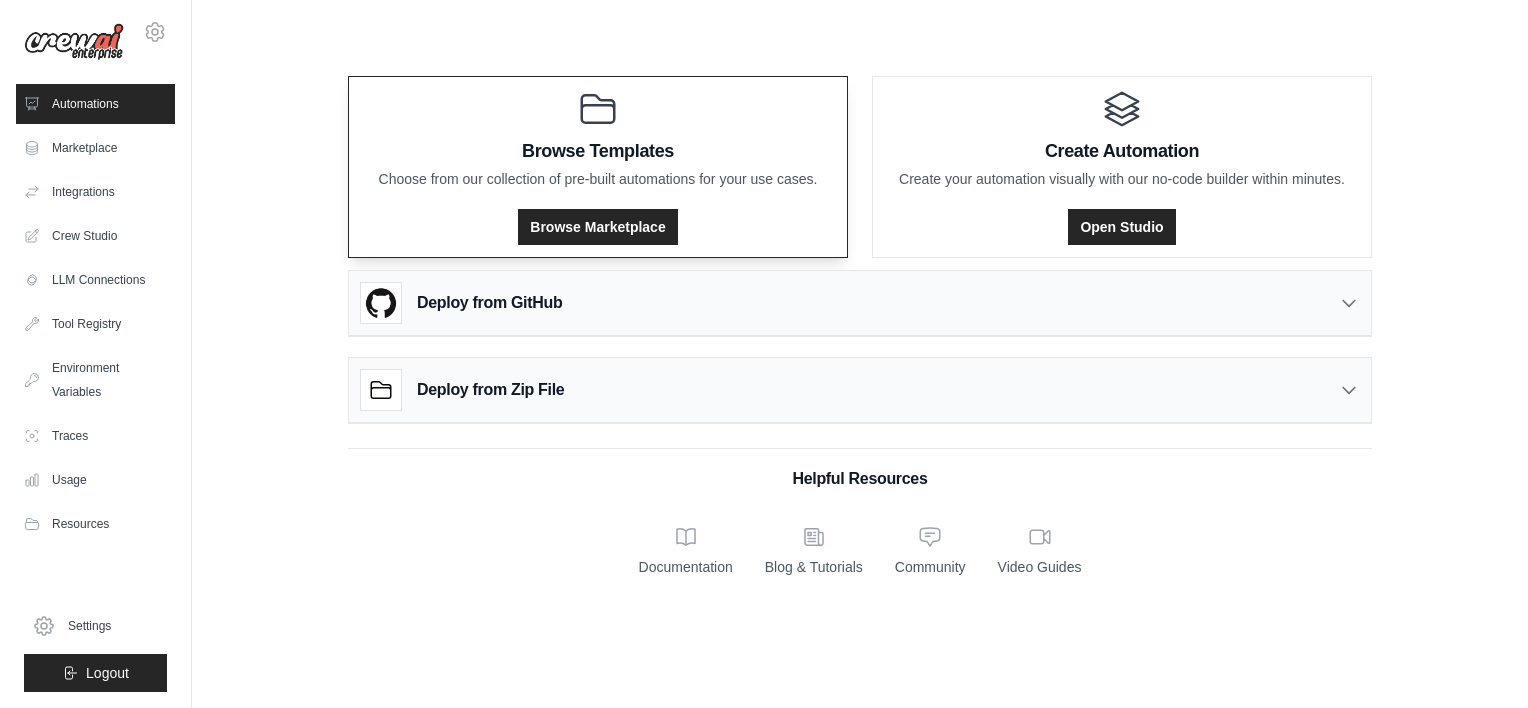 scroll, scrollTop: 0, scrollLeft: 0, axis: both 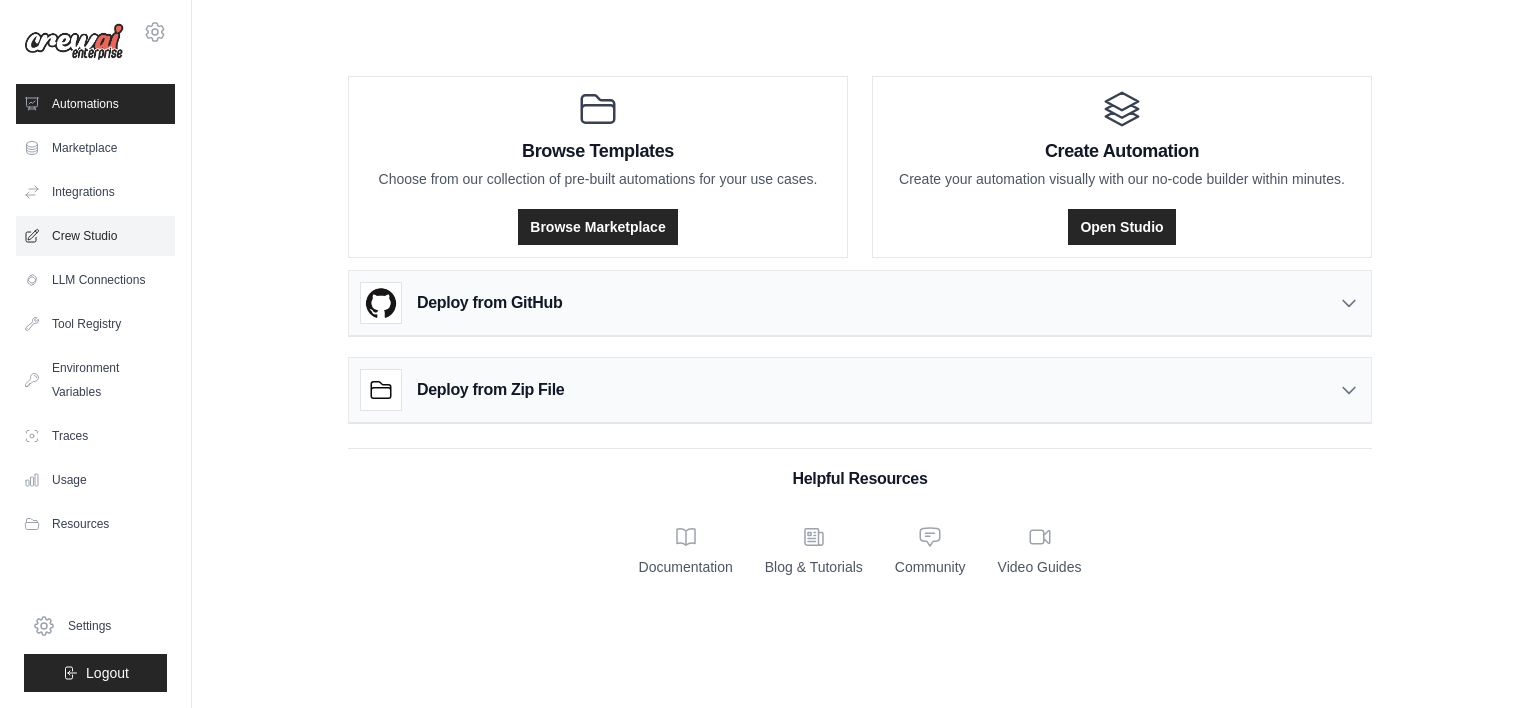 click on "Crew Studio" at bounding box center [95, 236] 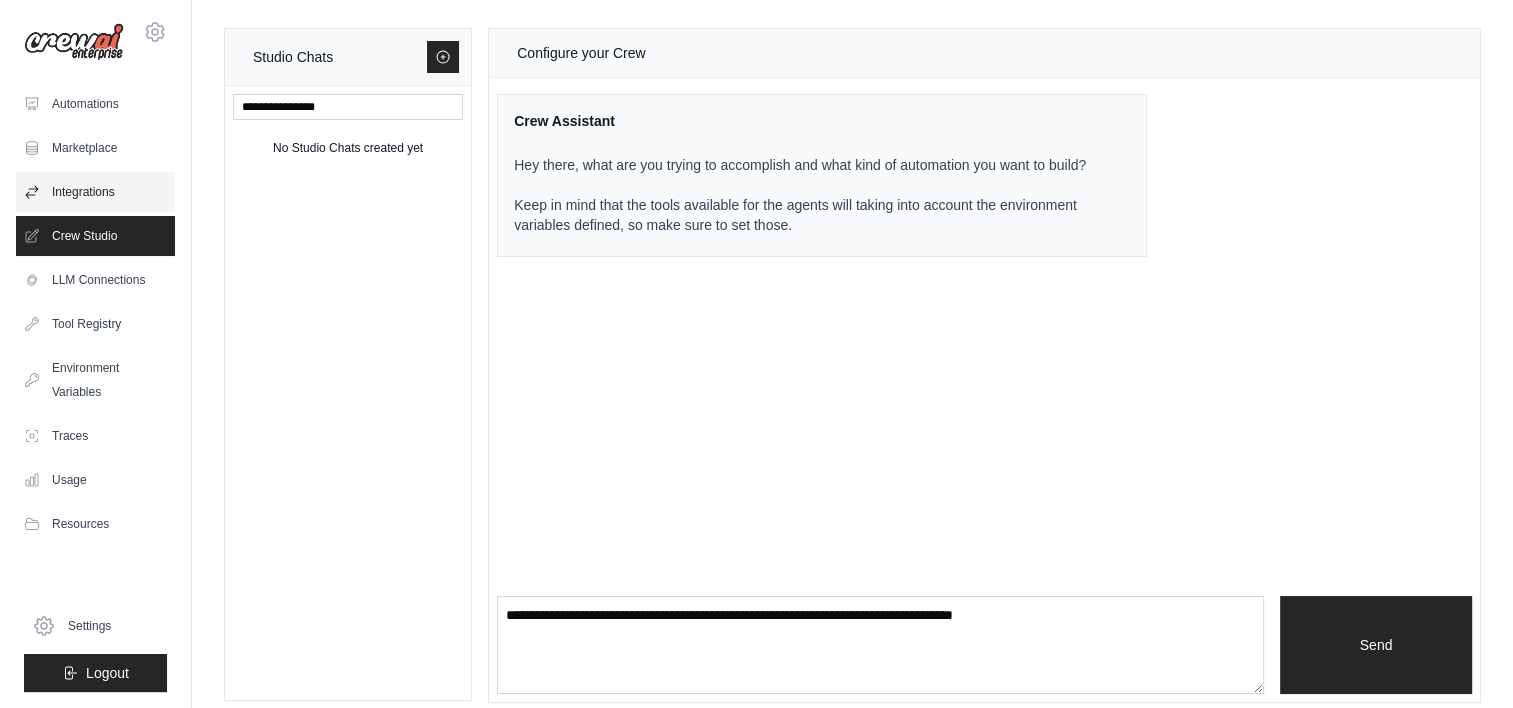 click on "Integrations" at bounding box center (95, 192) 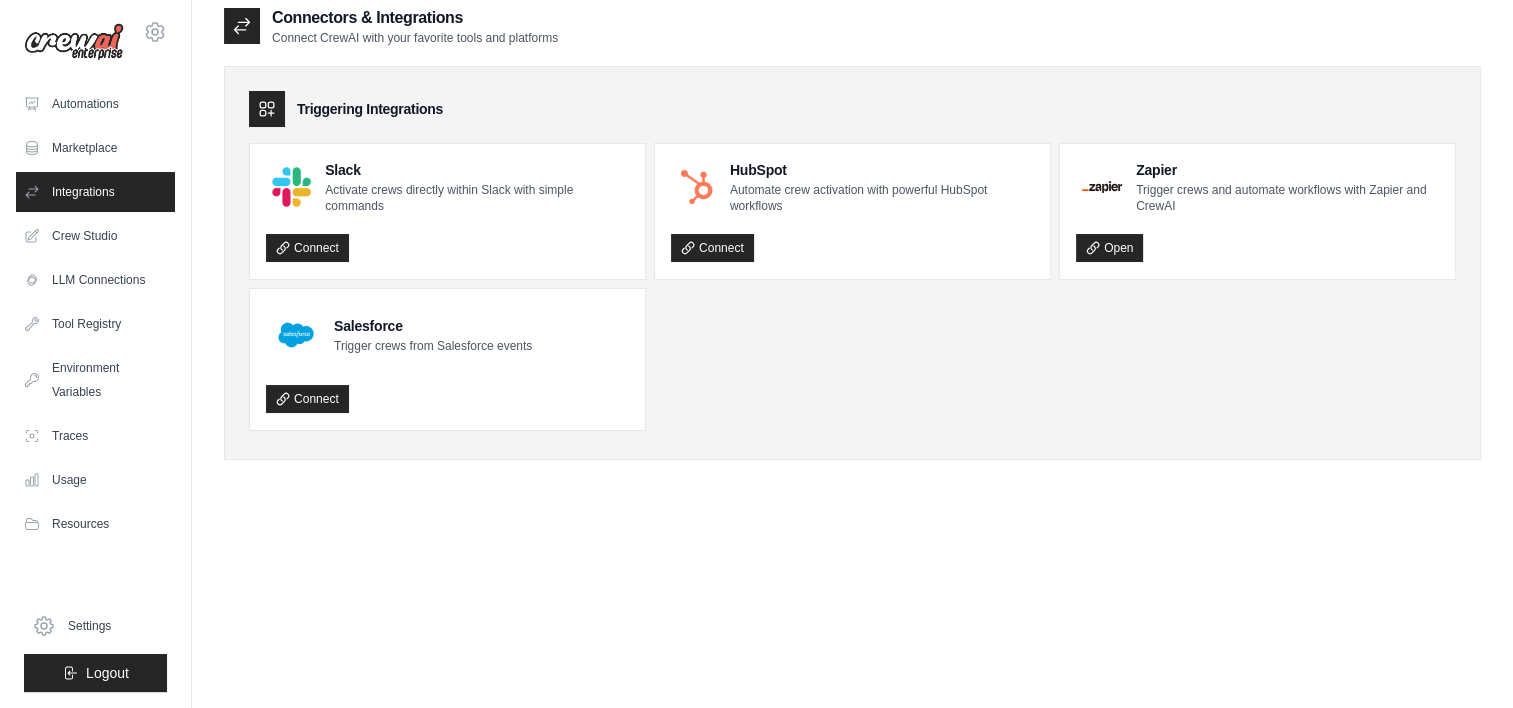 scroll, scrollTop: 0, scrollLeft: 0, axis: both 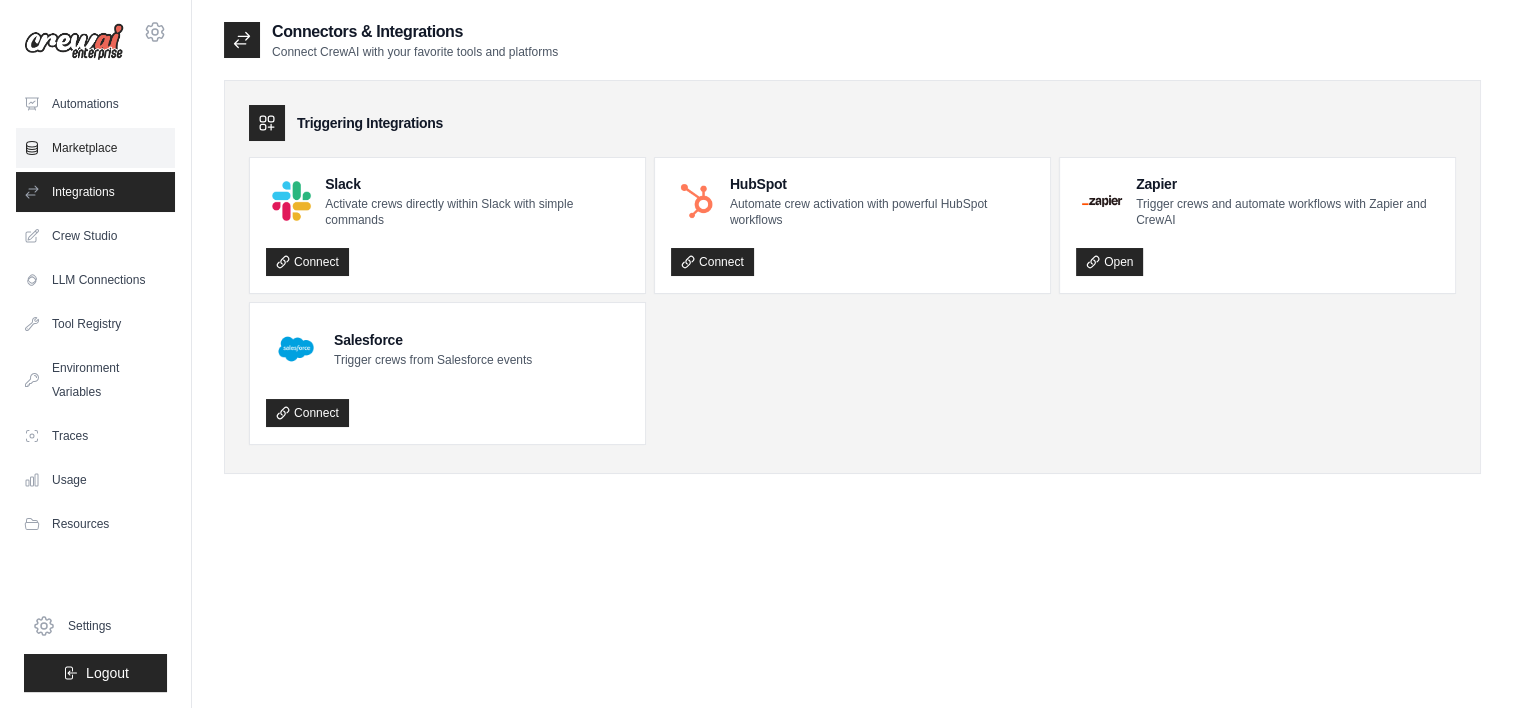 click on "Marketplace" at bounding box center (95, 148) 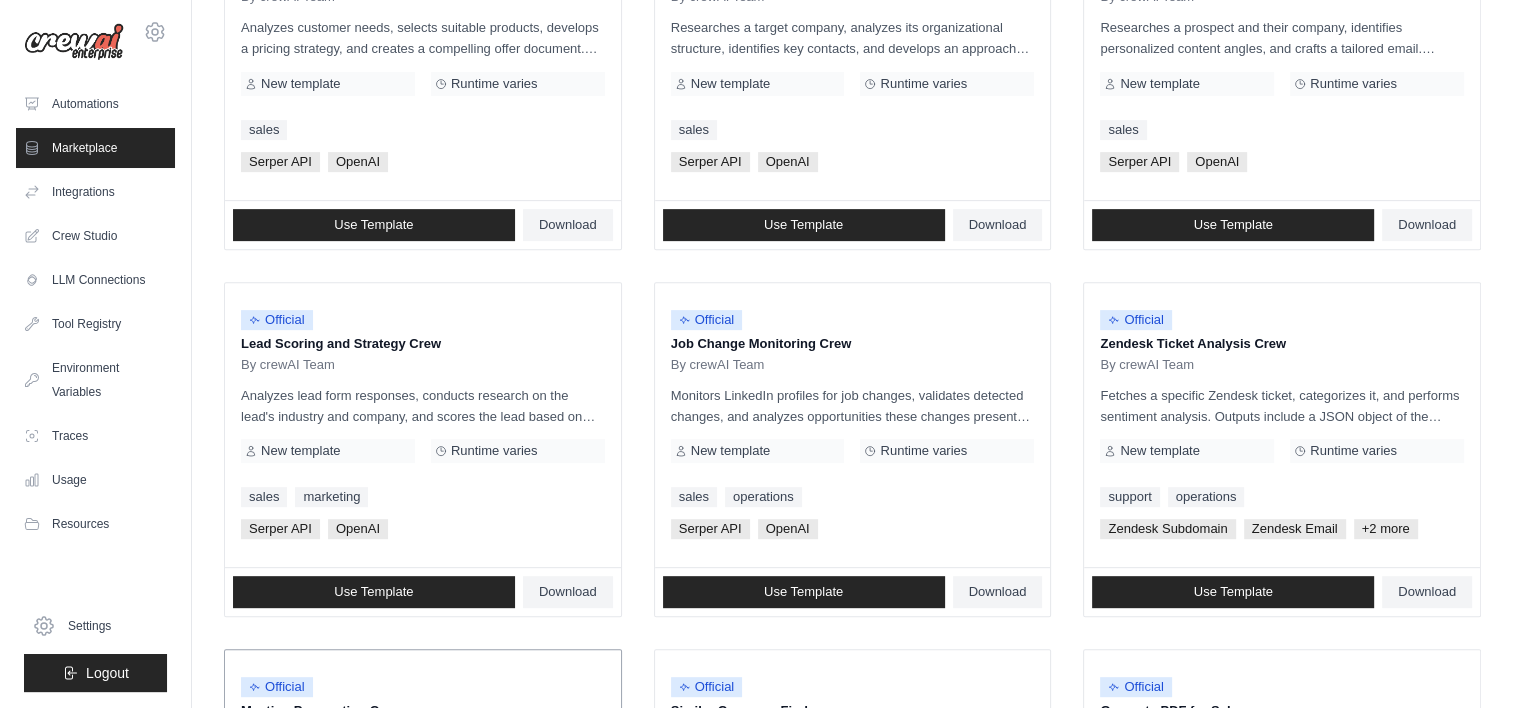 scroll, scrollTop: 242, scrollLeft: 0, axis: vertical 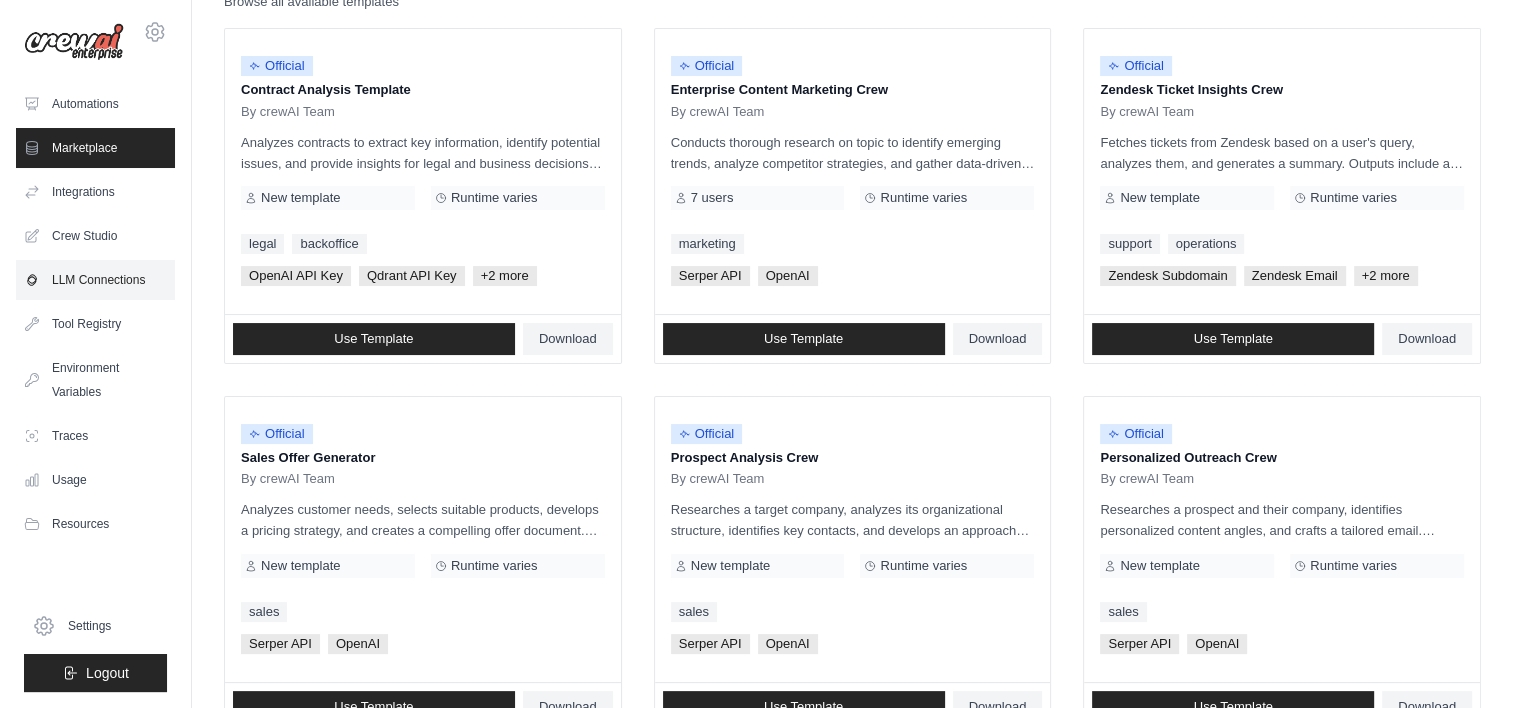 click on "LLM Connections" at bounding box center (95, 280) 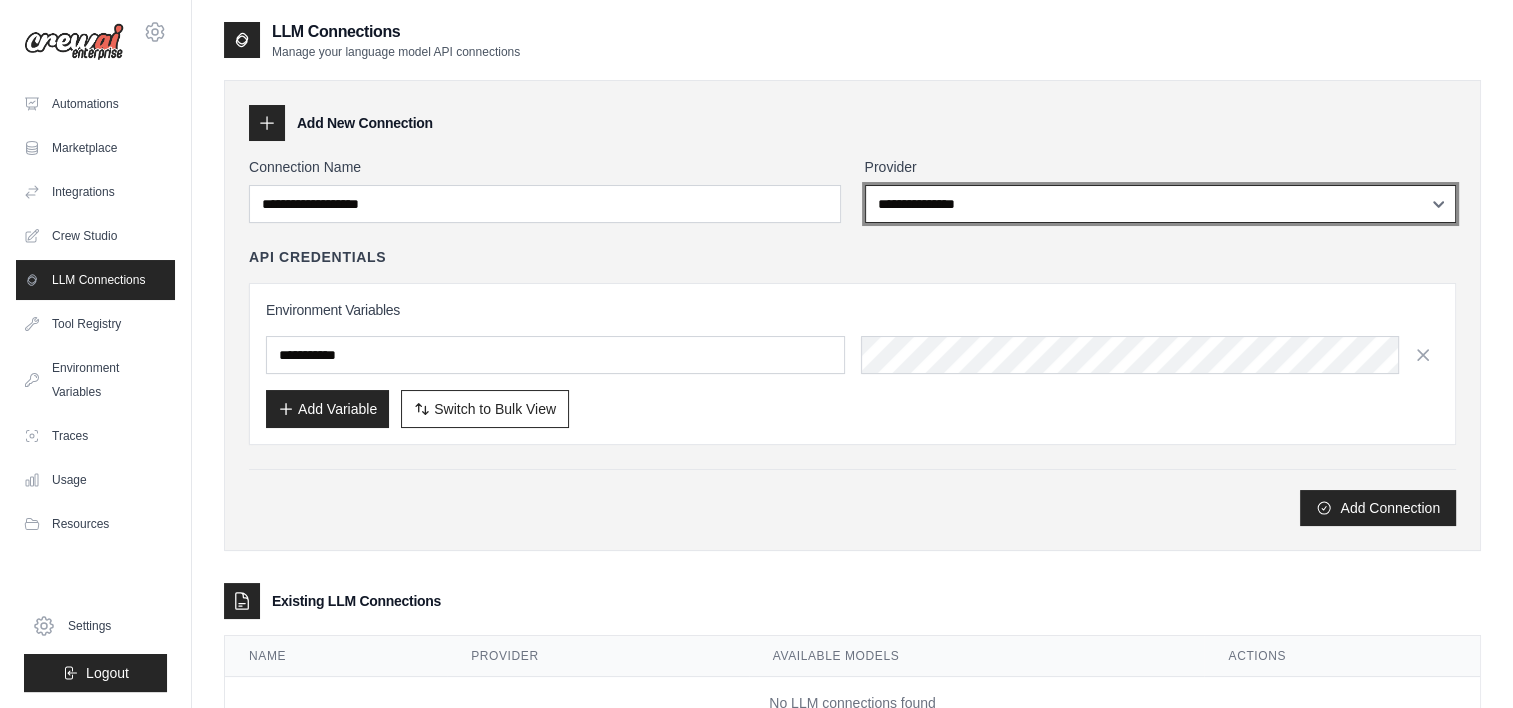 click on "**********" at bounding box center [1161, 204] 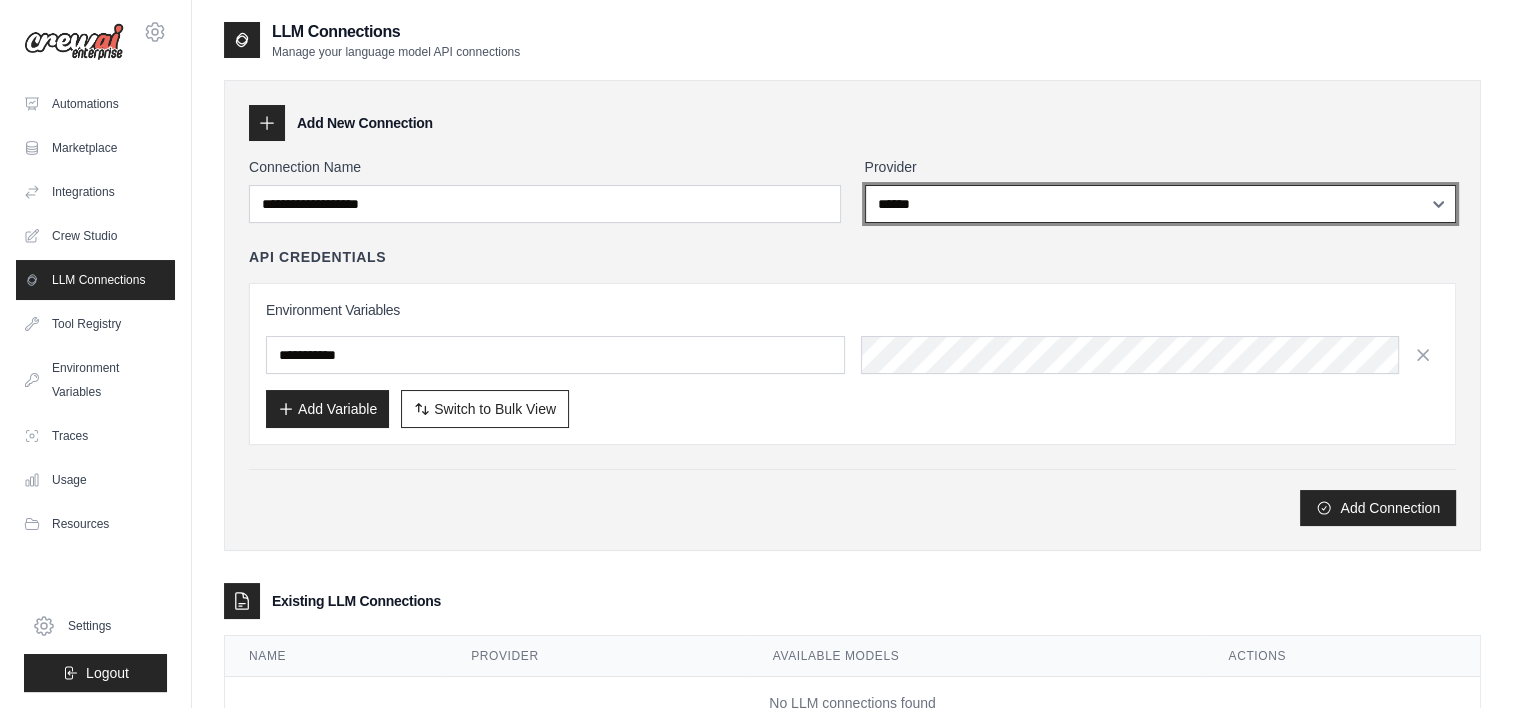 click on "**********" at bounding box center [1161, 204] 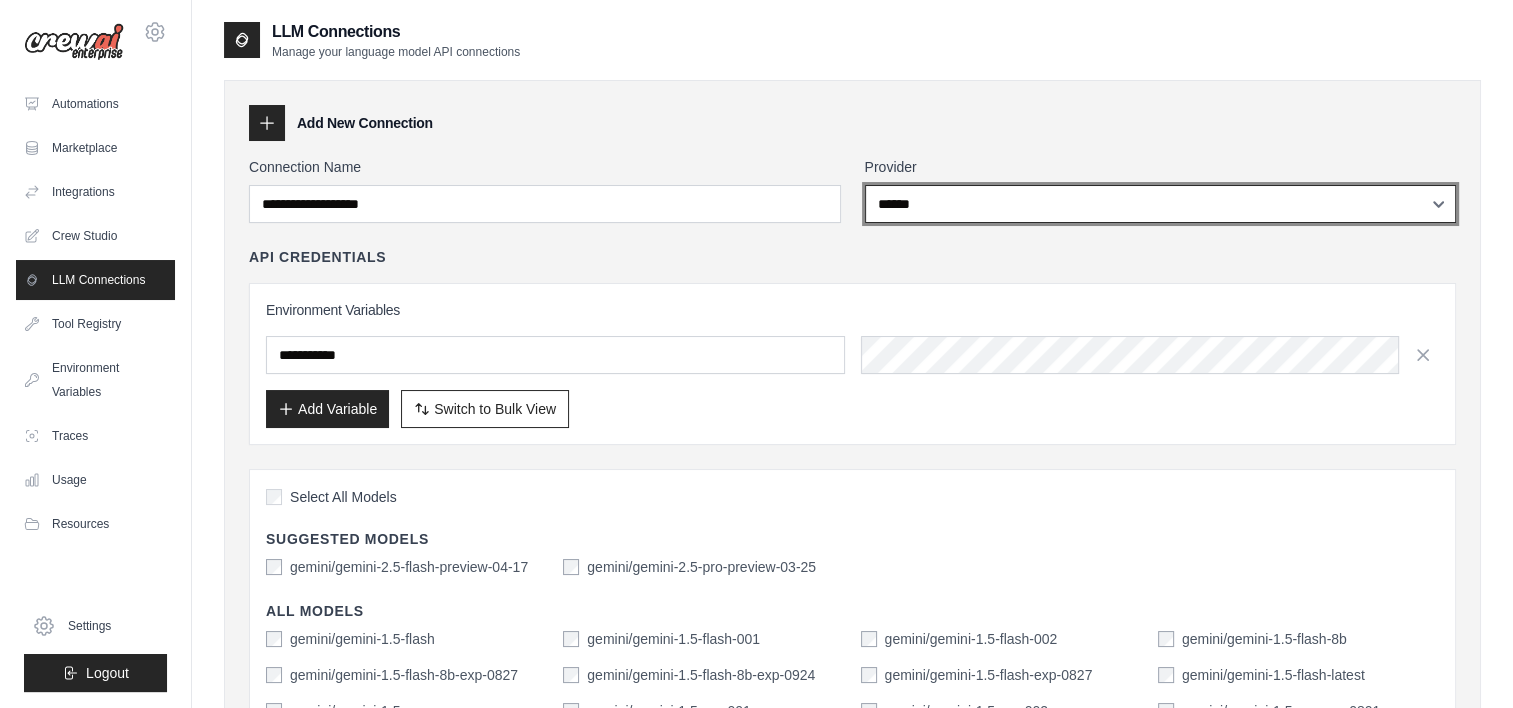 scroll, scrollTop: 100, scrollLeft: 0, axis: vertical 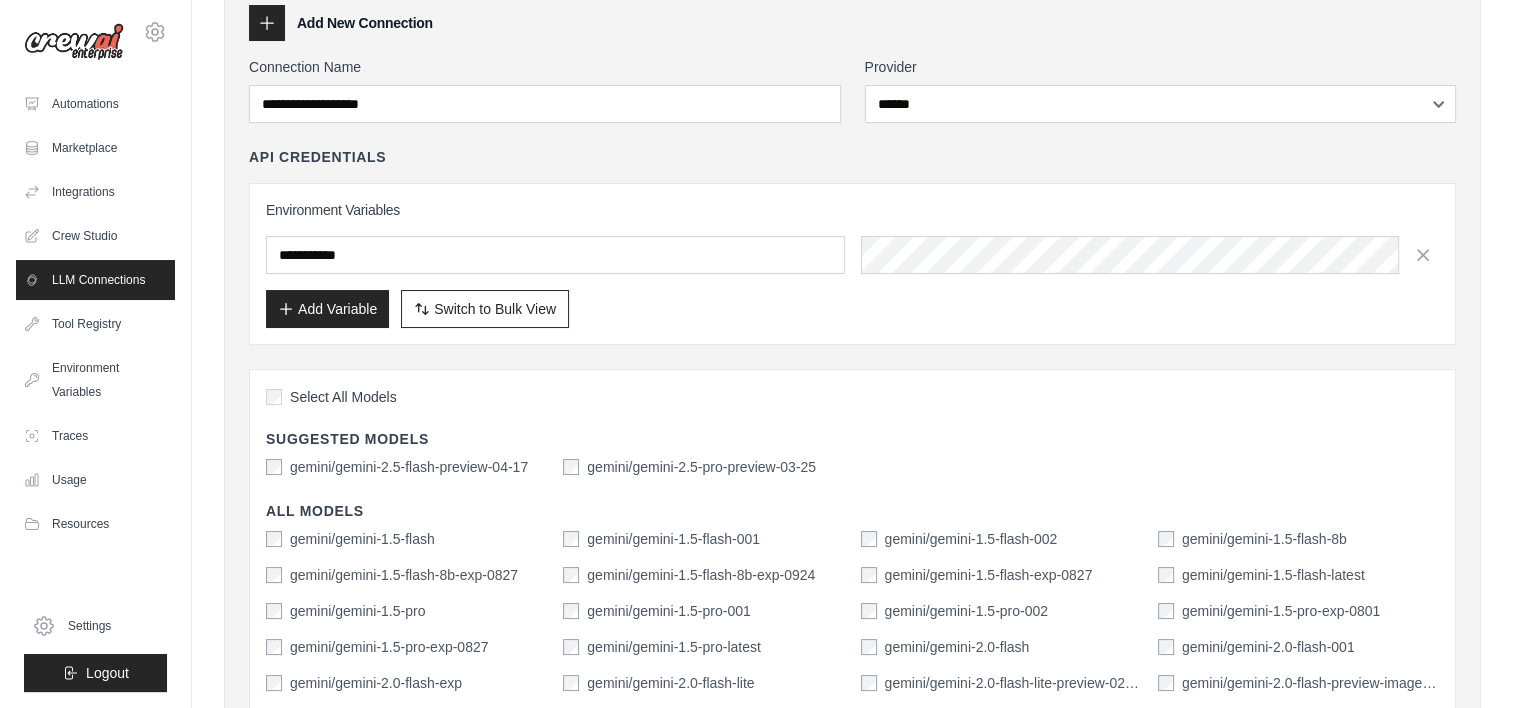 click on "gemini/gemini-2.5-flash-preview-04-17" at bounding box center [397, 467] 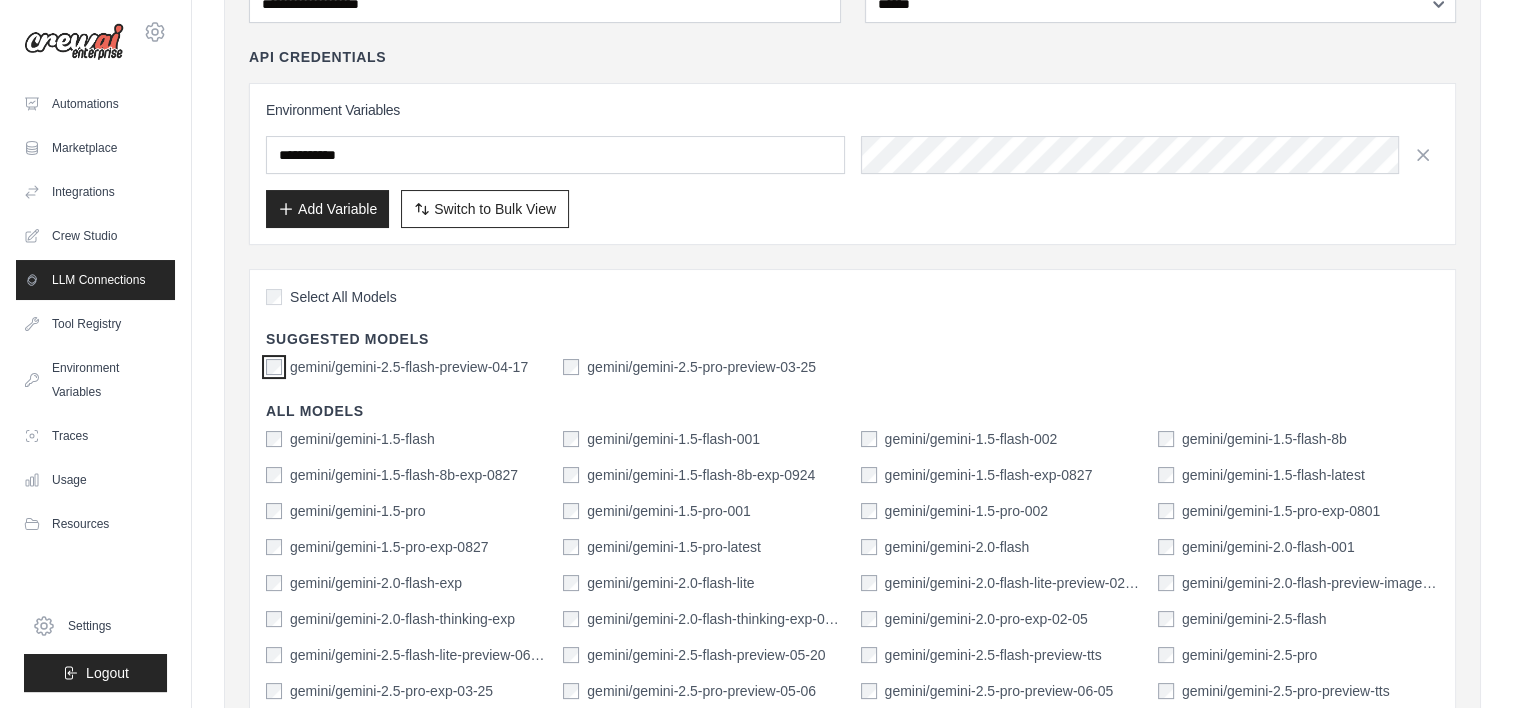 scroll, scrollTop: 0, scrollLeft: 0, axis: both 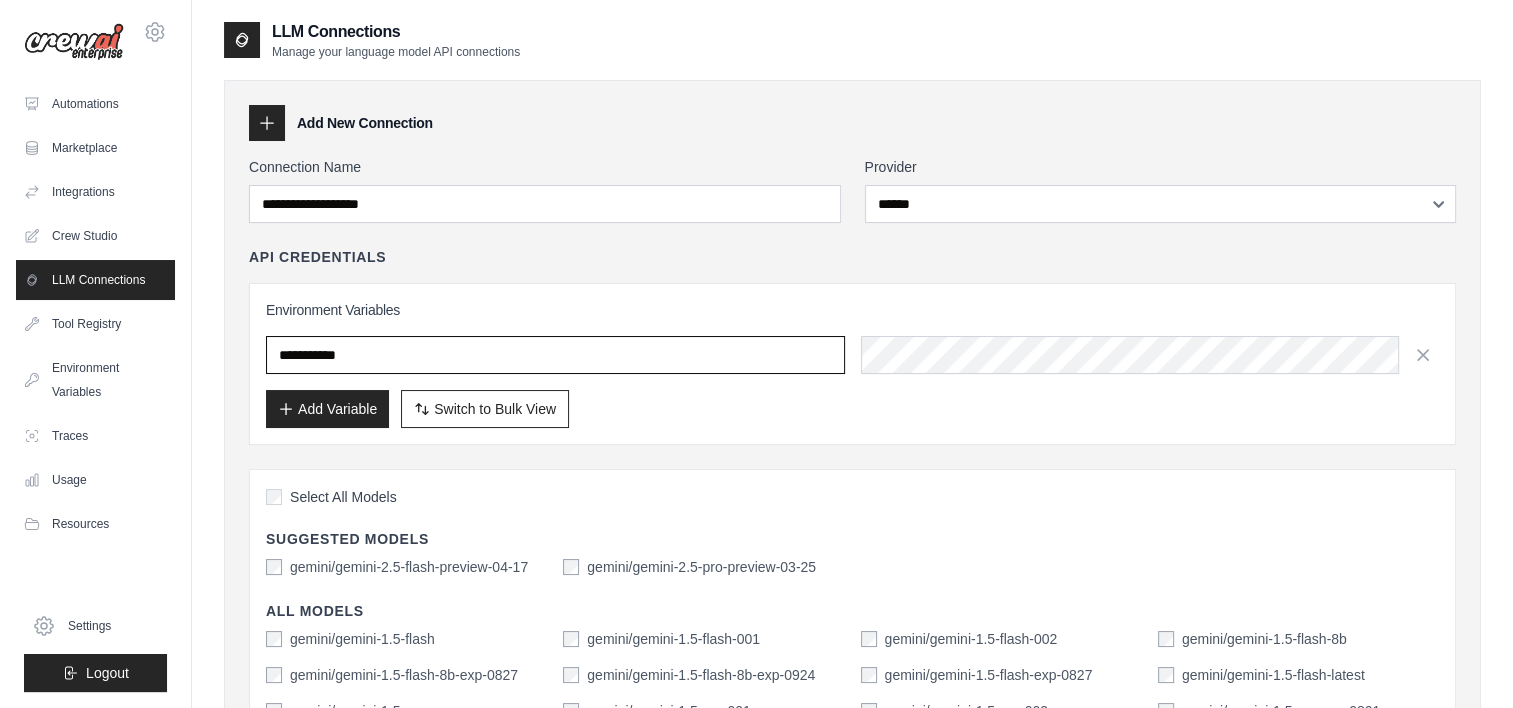 click at bounding box center (555, 355) 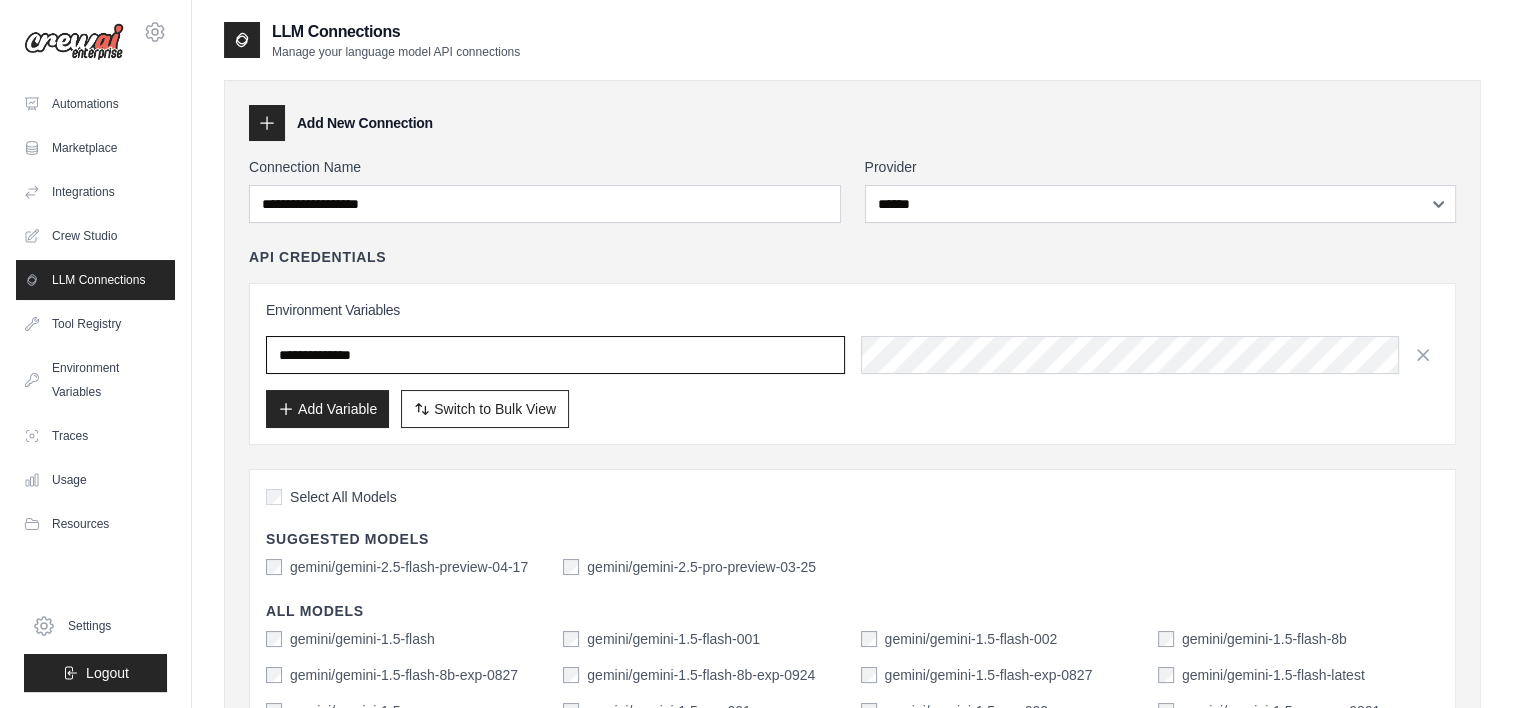 type on "**********" 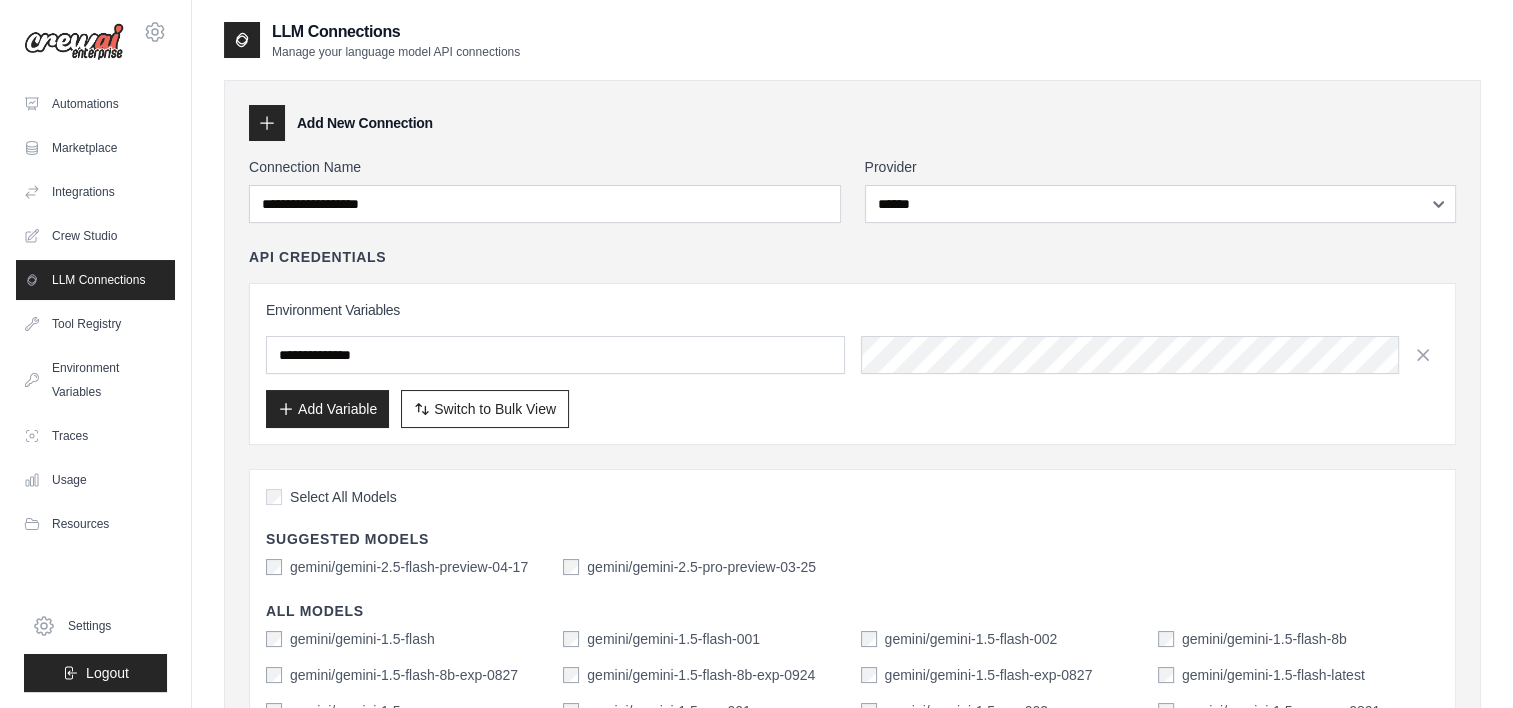 click on "Add Variable" at bounding box center (327, 409) 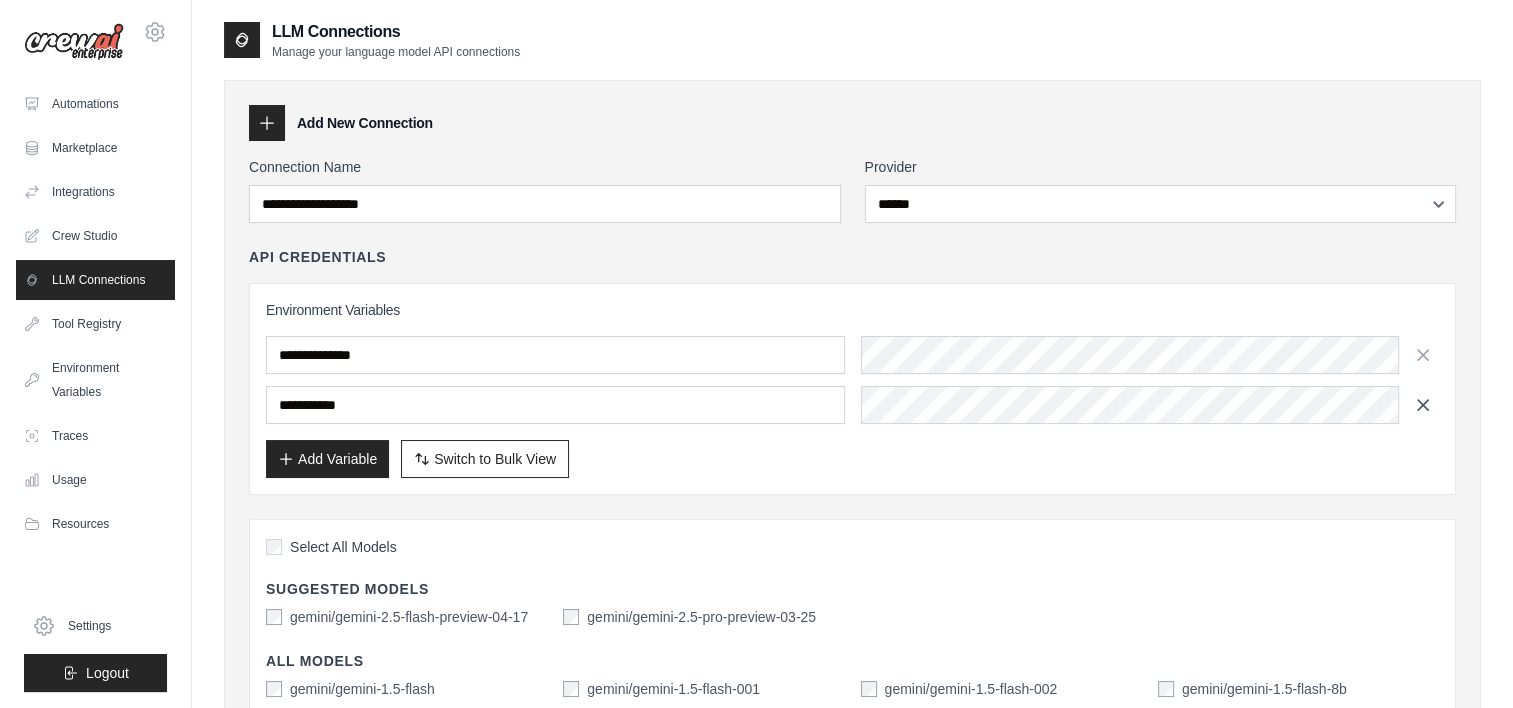 click 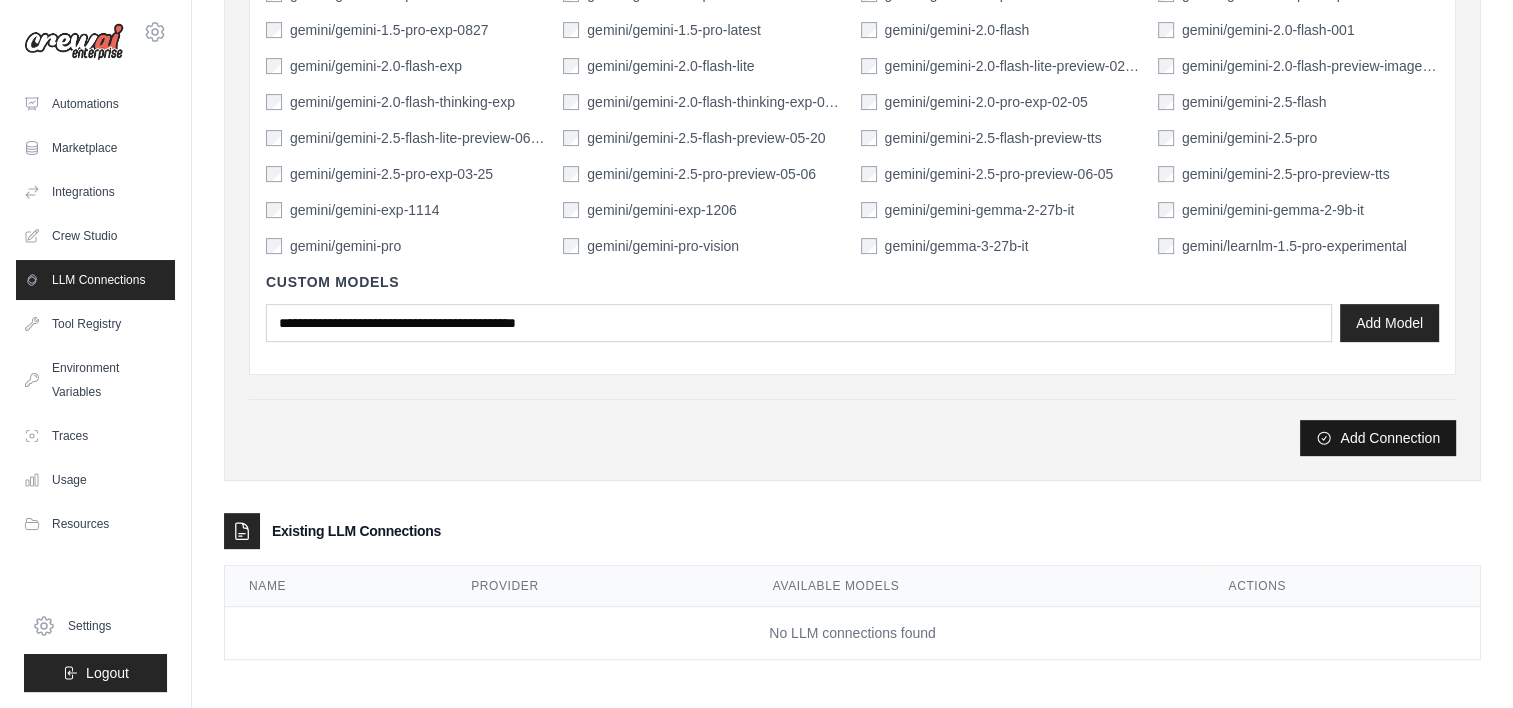 click on "Add Connection" at bounding box center [1378, 438] 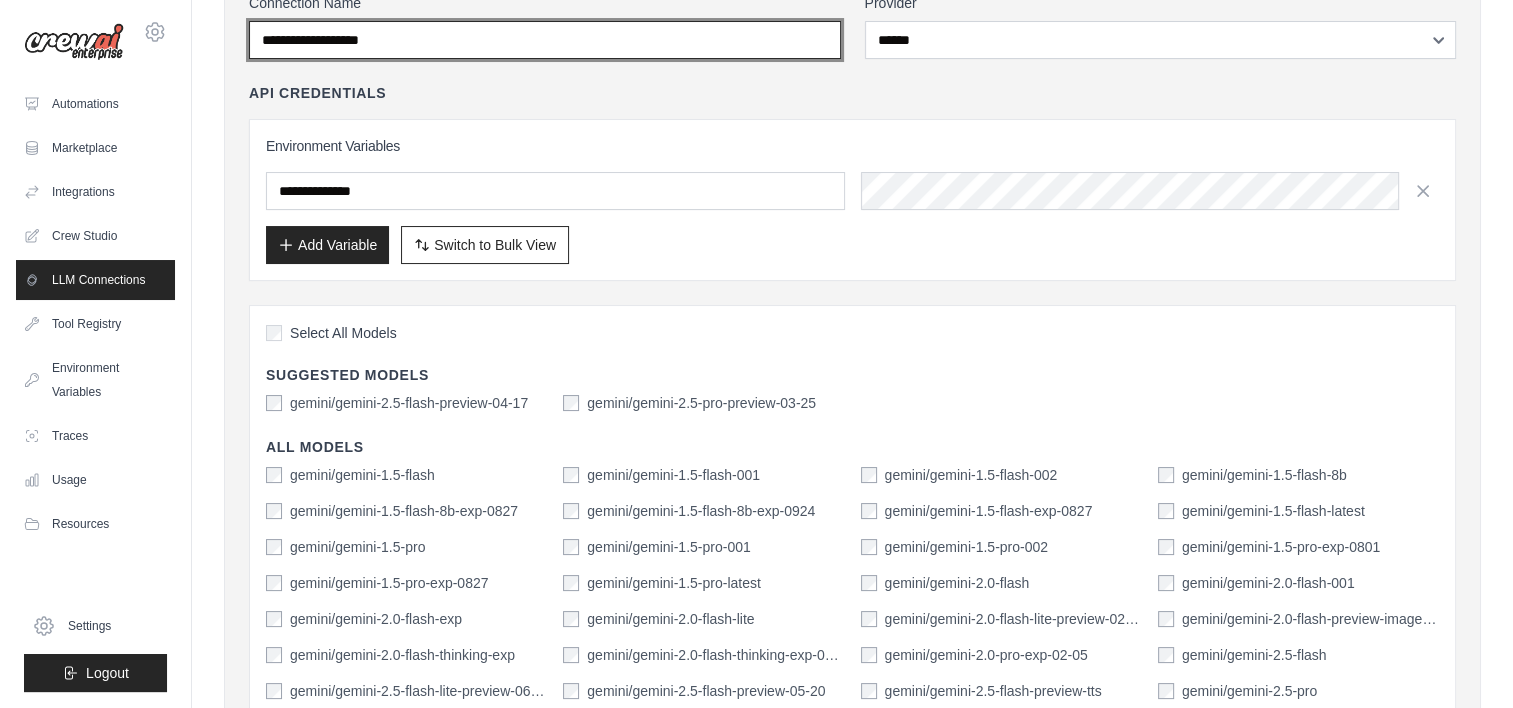 scroll, scrollTop: 0, scrollLeft: 0, axis: both 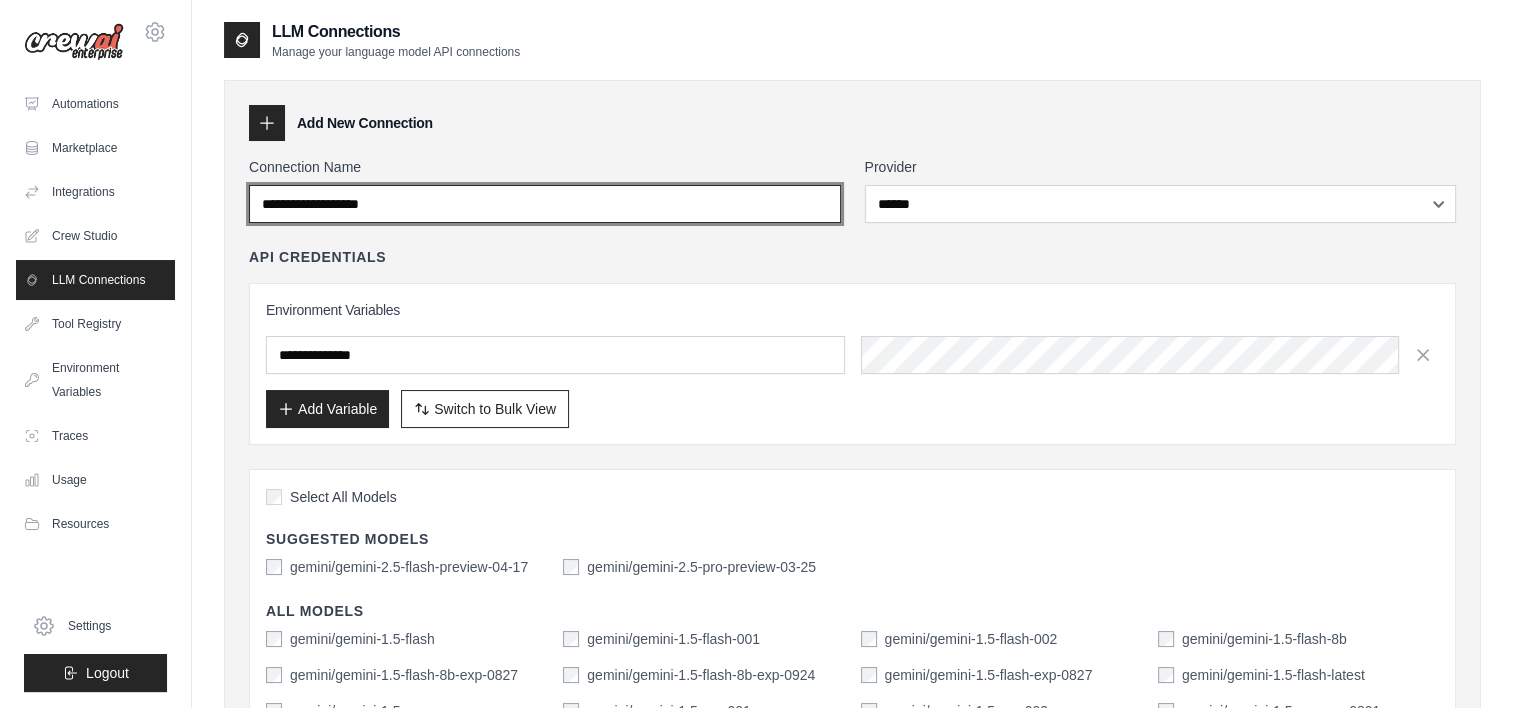 click on "Connection Name" at bounding box center (545, 204) 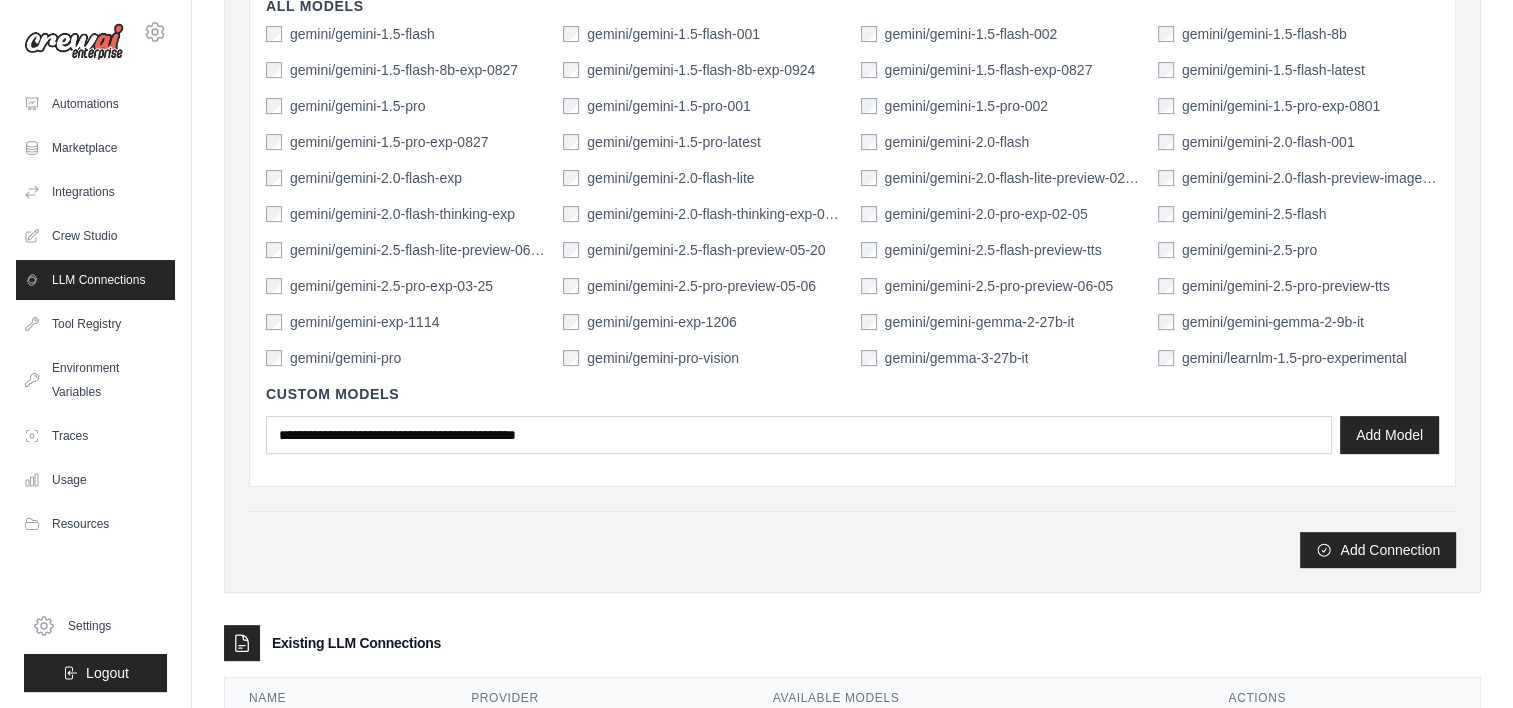 scroll, scrollTop: 717, scrollLeft: 0, axis: vertical 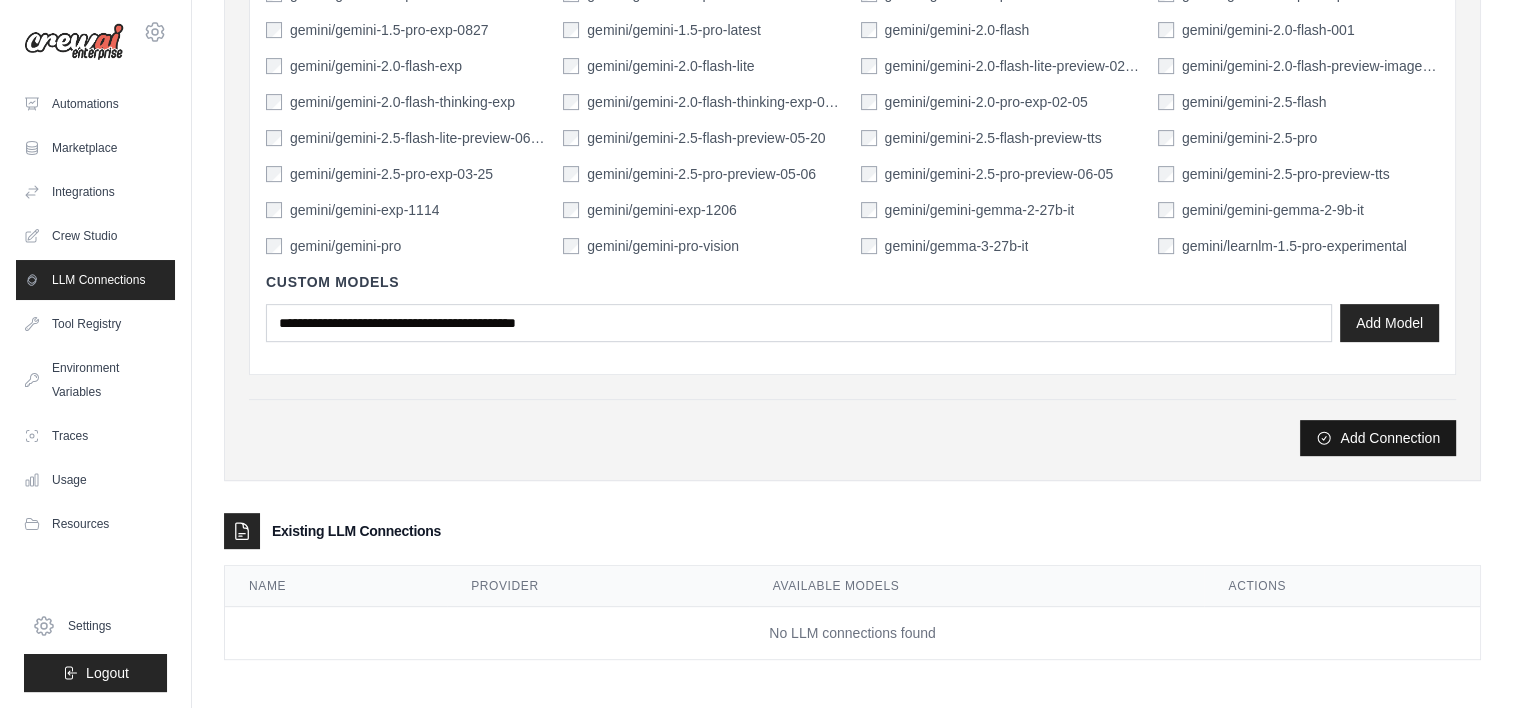 type on "******" 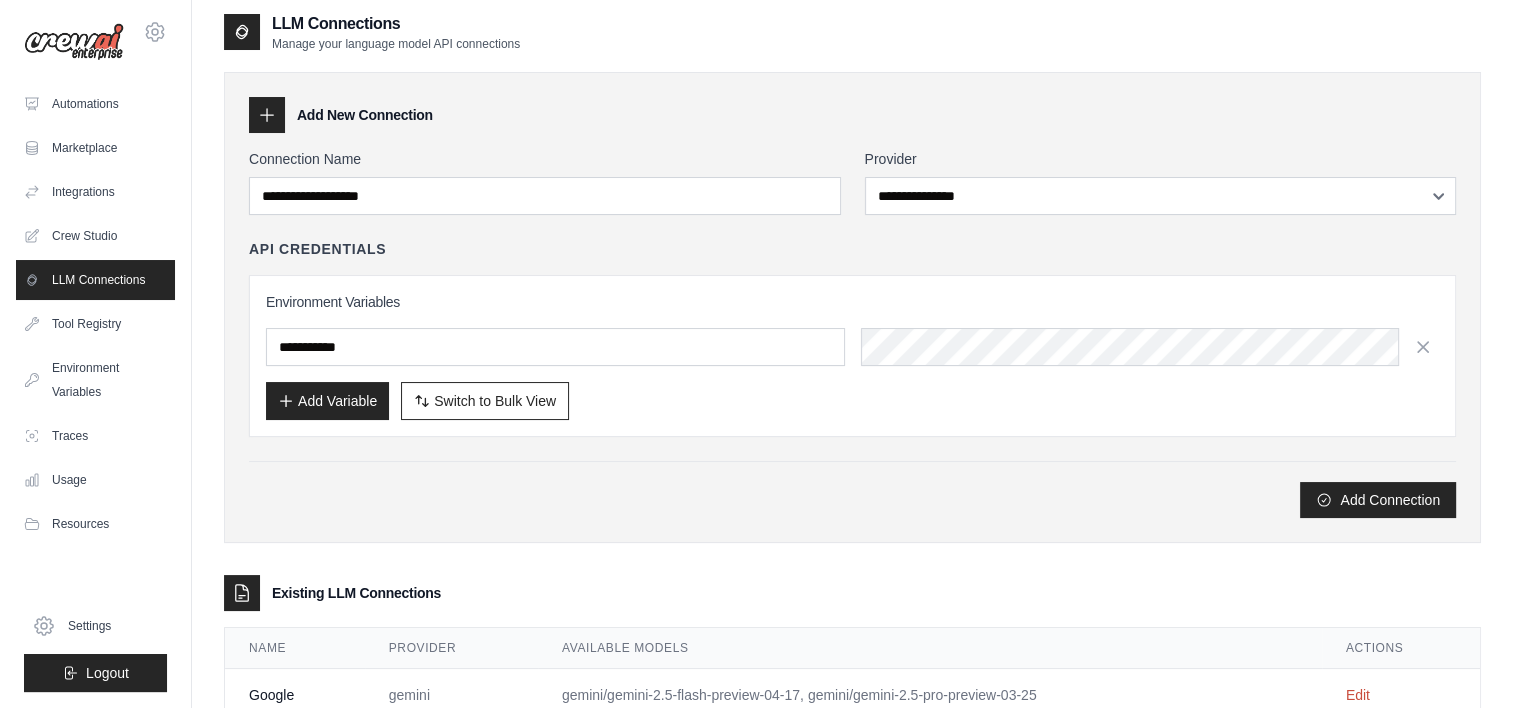 scroll, scrollTop: 139, scrollLeft: 0, axis: vertical 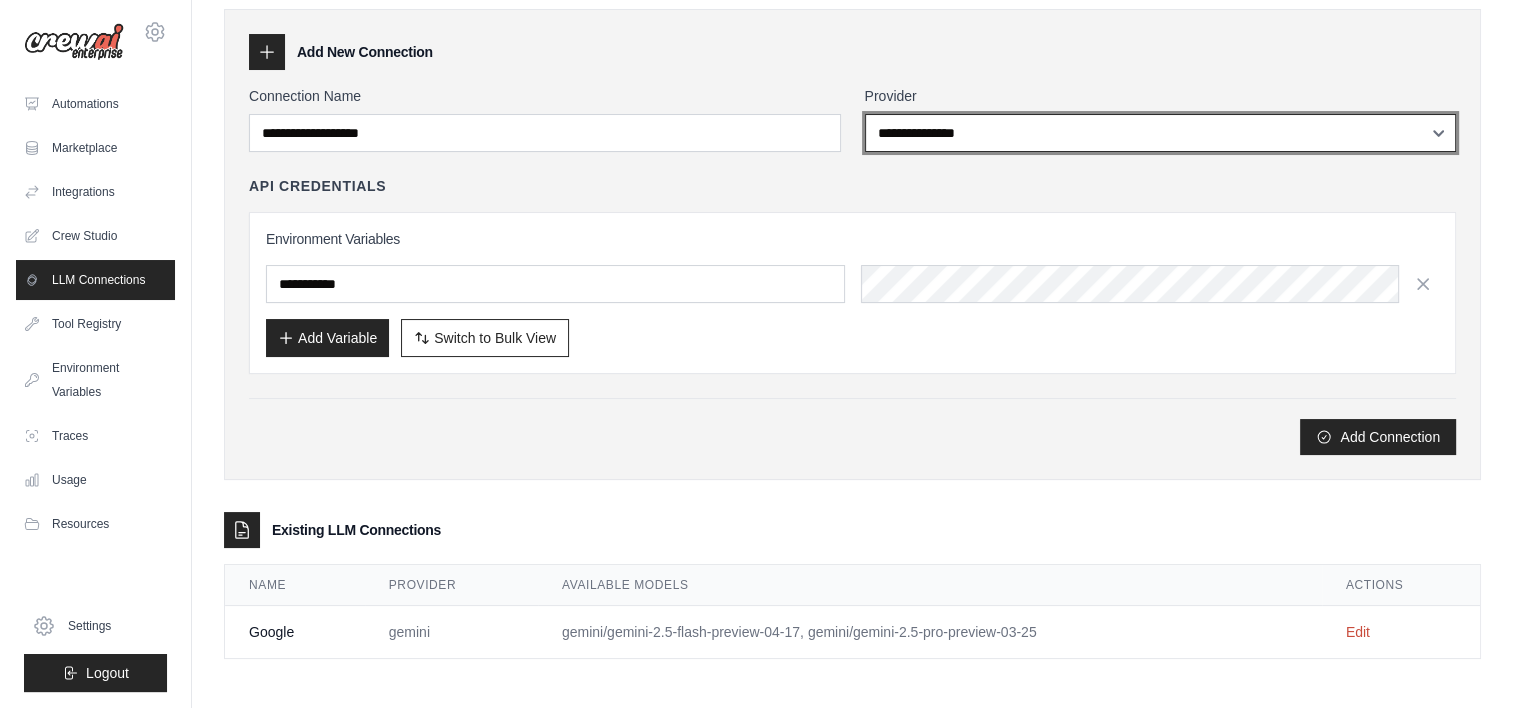 click on "**********" at bounding box center (1161, 133) 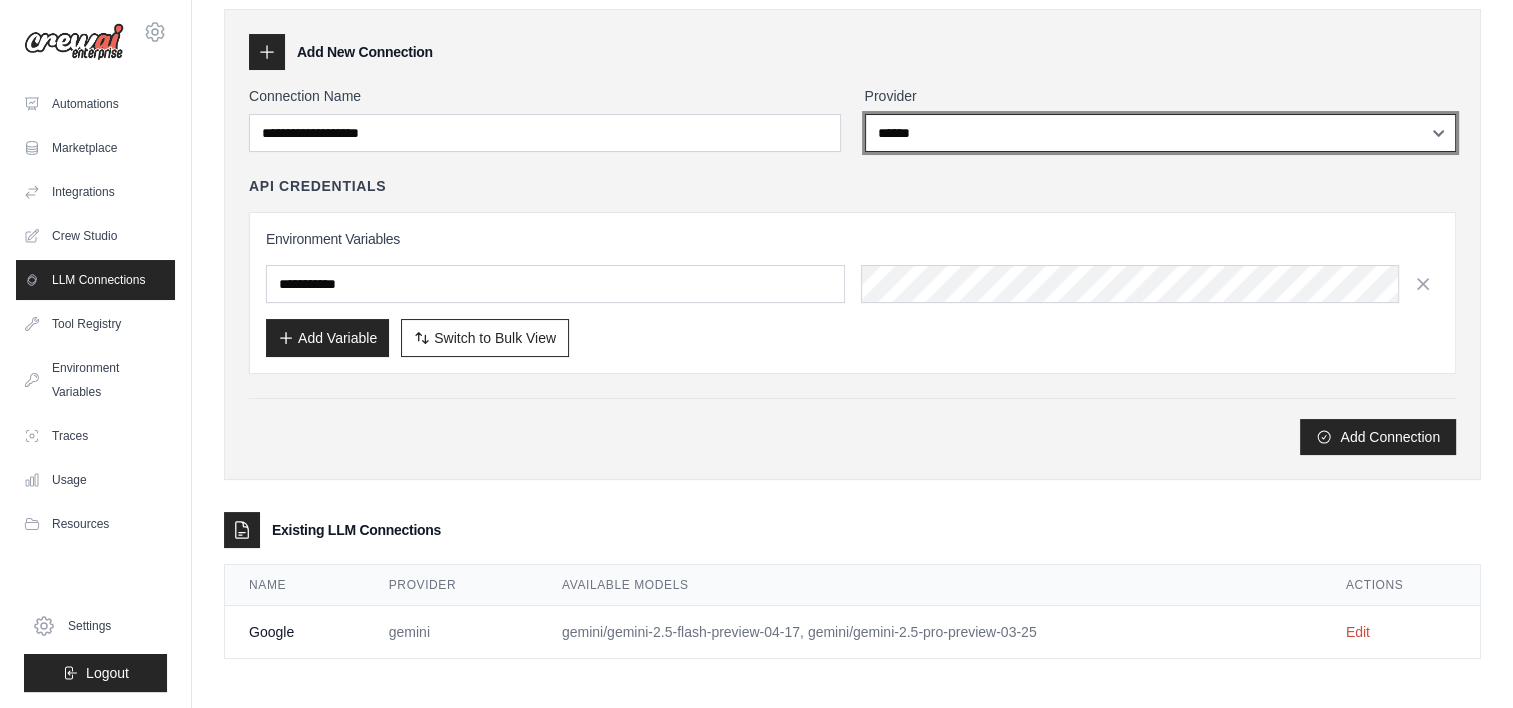 click on "**********" at bounding box center (1161, 133) 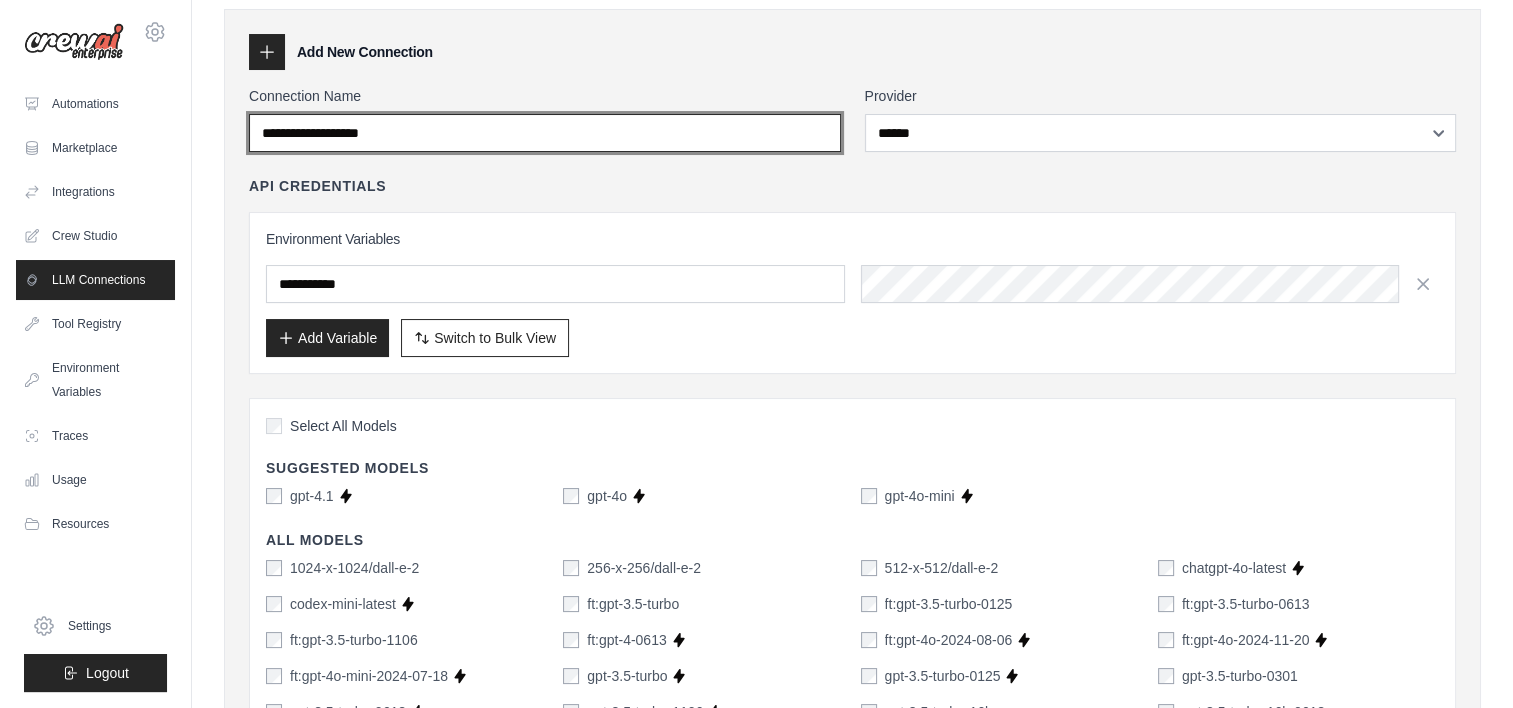 click on "Connection Name" at bounding box center (545, 133) 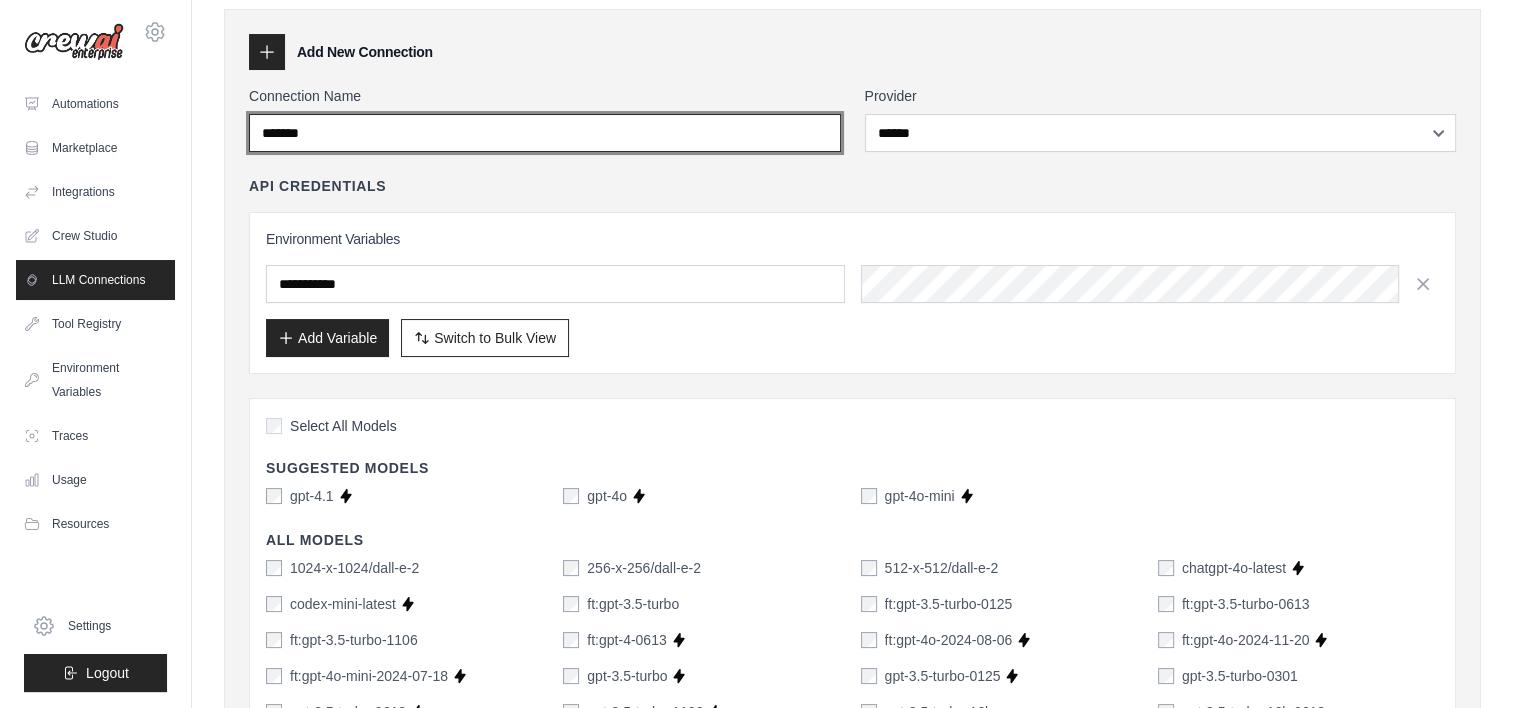 type on "*******" 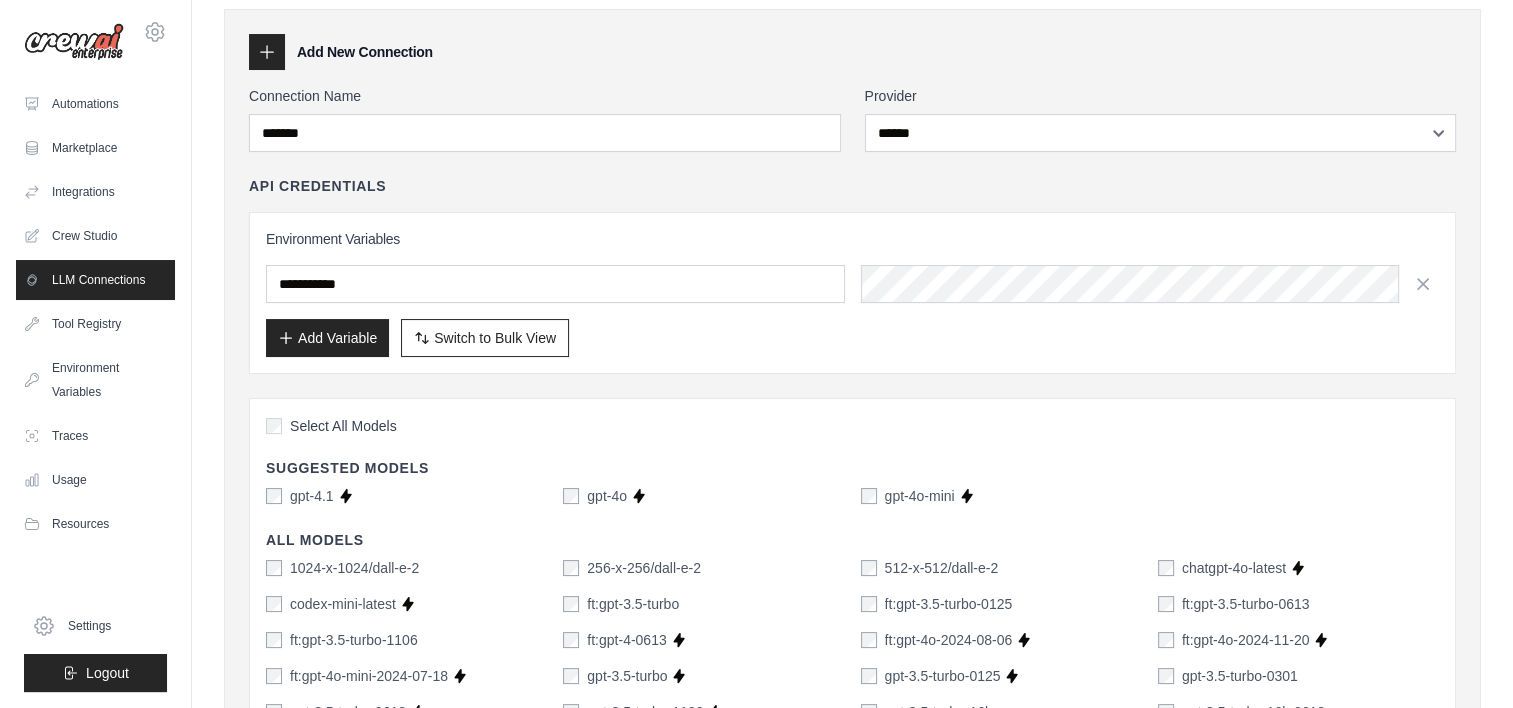 click on "gpt-4o" at bounding box center (595, 496) 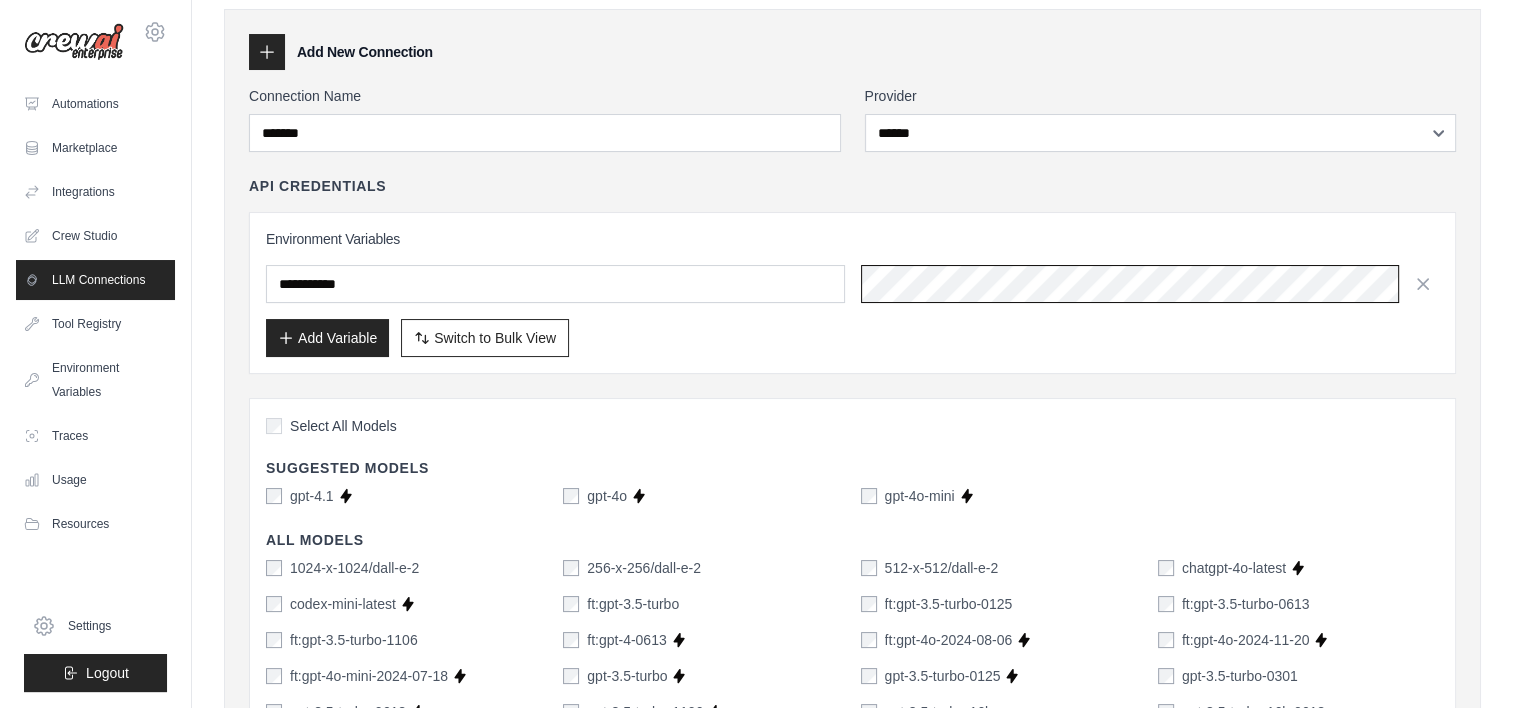 scroll, scrollTop: 0, scrollLeft: 748, axis: horizontal 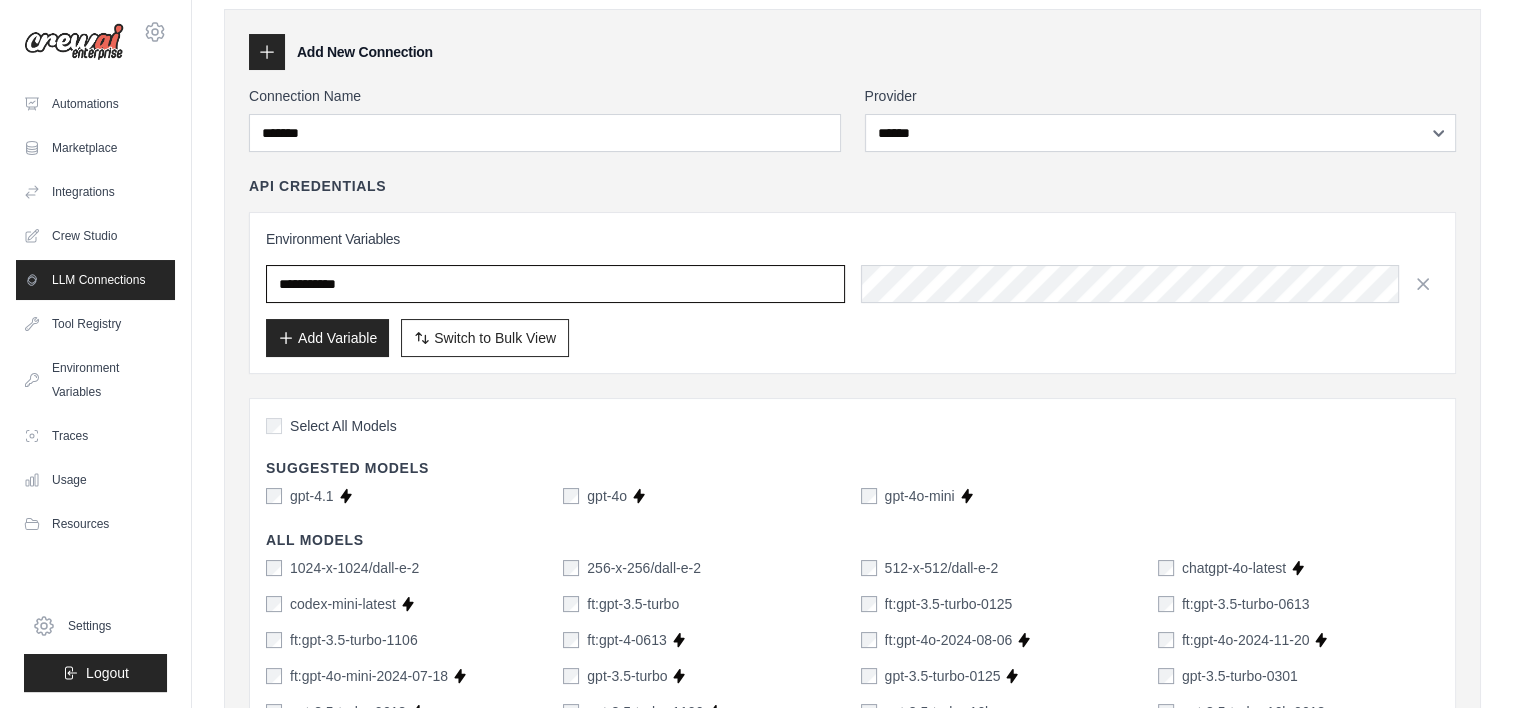 click at bounding box center [555, 284] 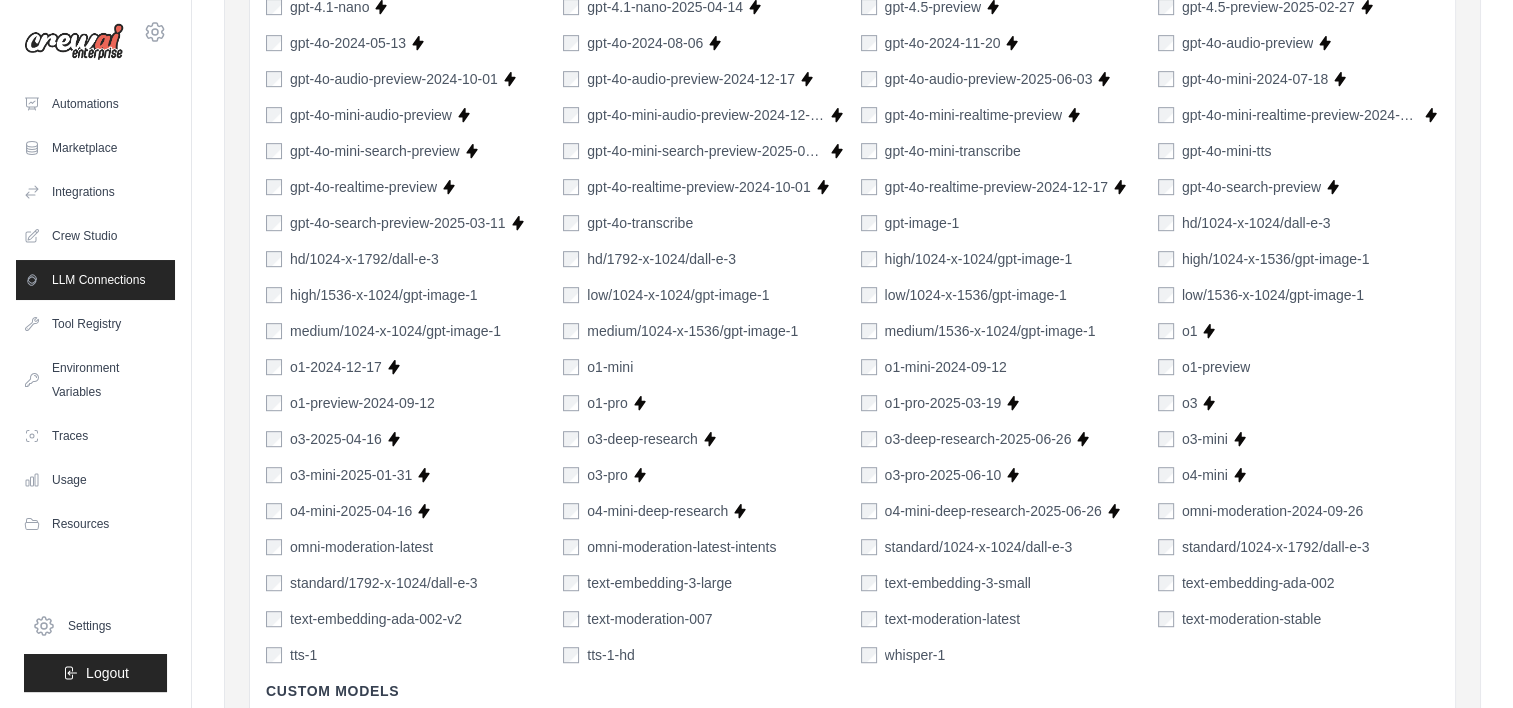 scroll, scrollTop: 1433, scrollLeft: 0, axis: vertical 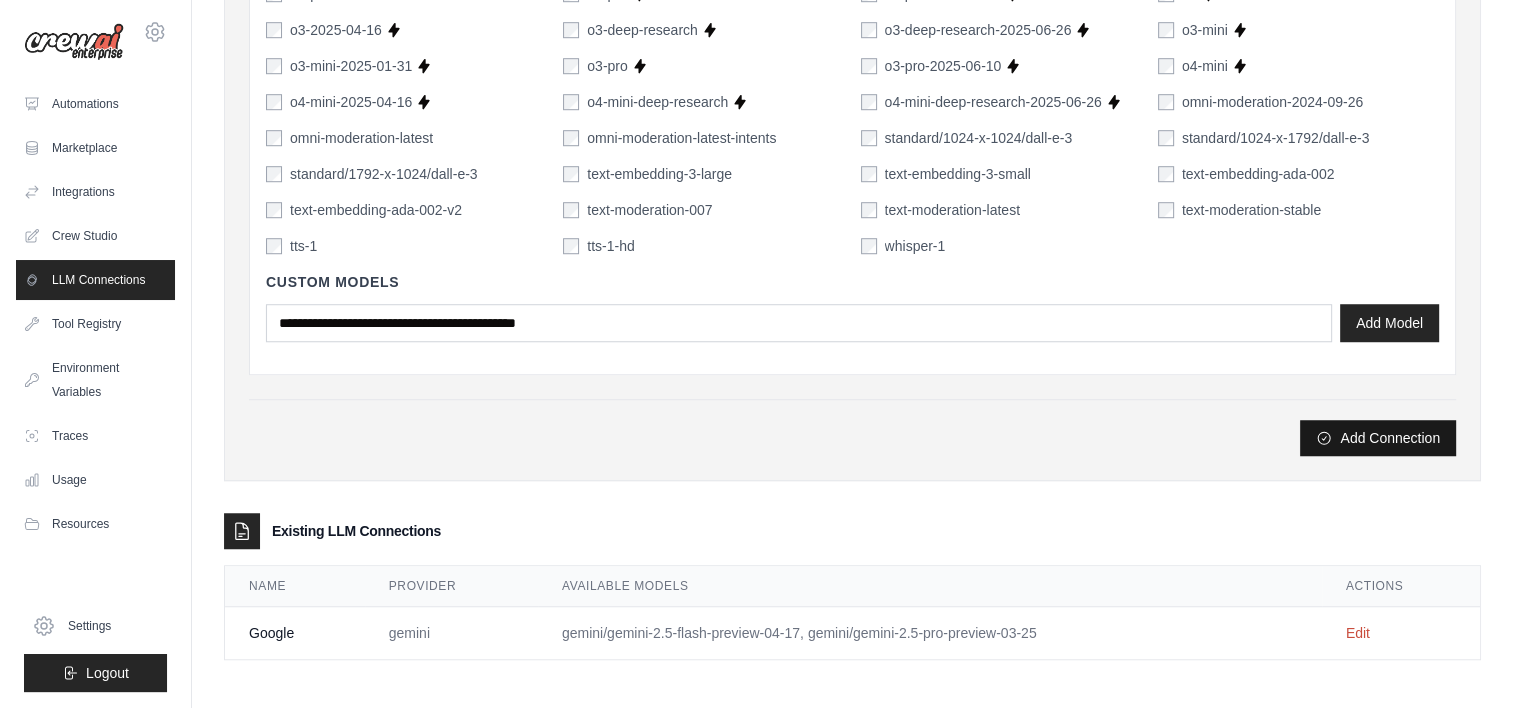 type on "**********" 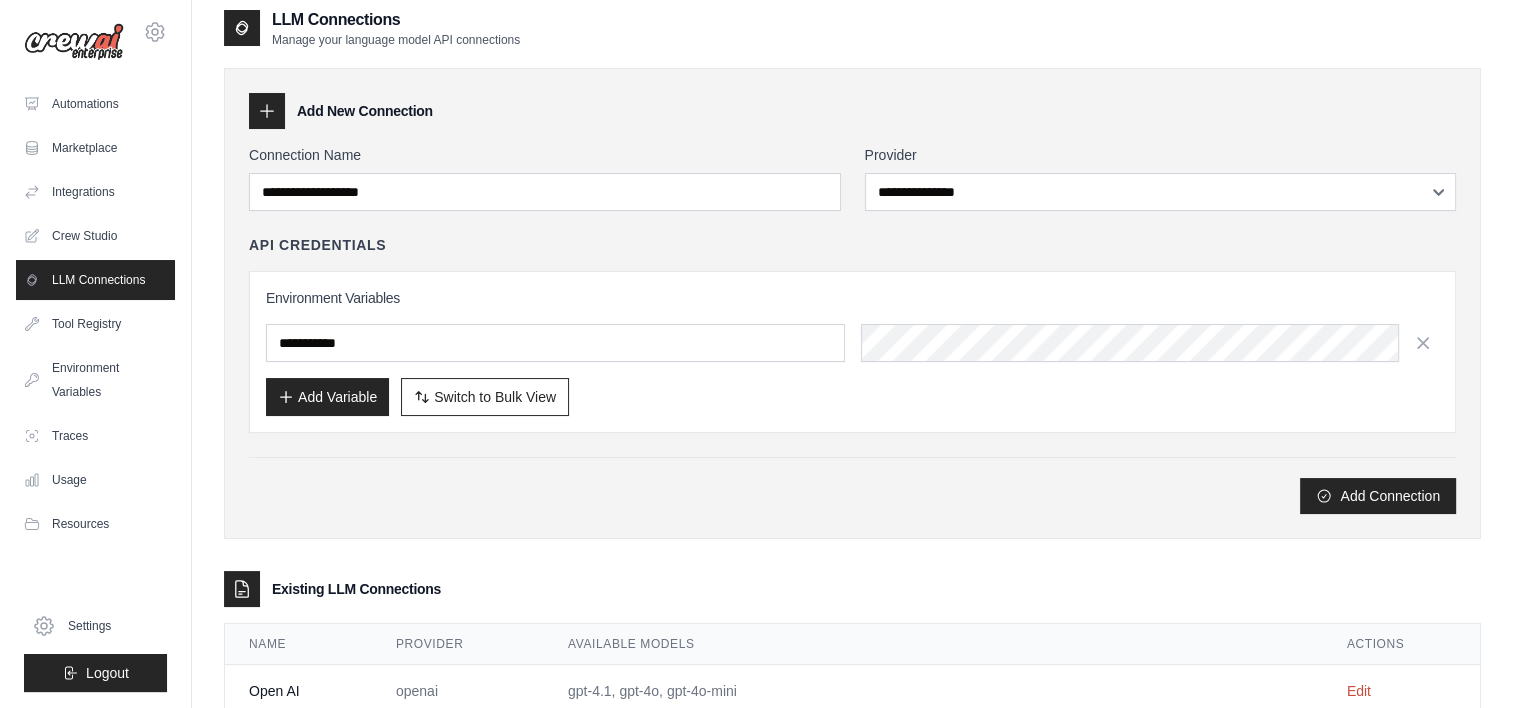 scroll, scrollTop: 192, scrollLeft: 0, axis: vertical 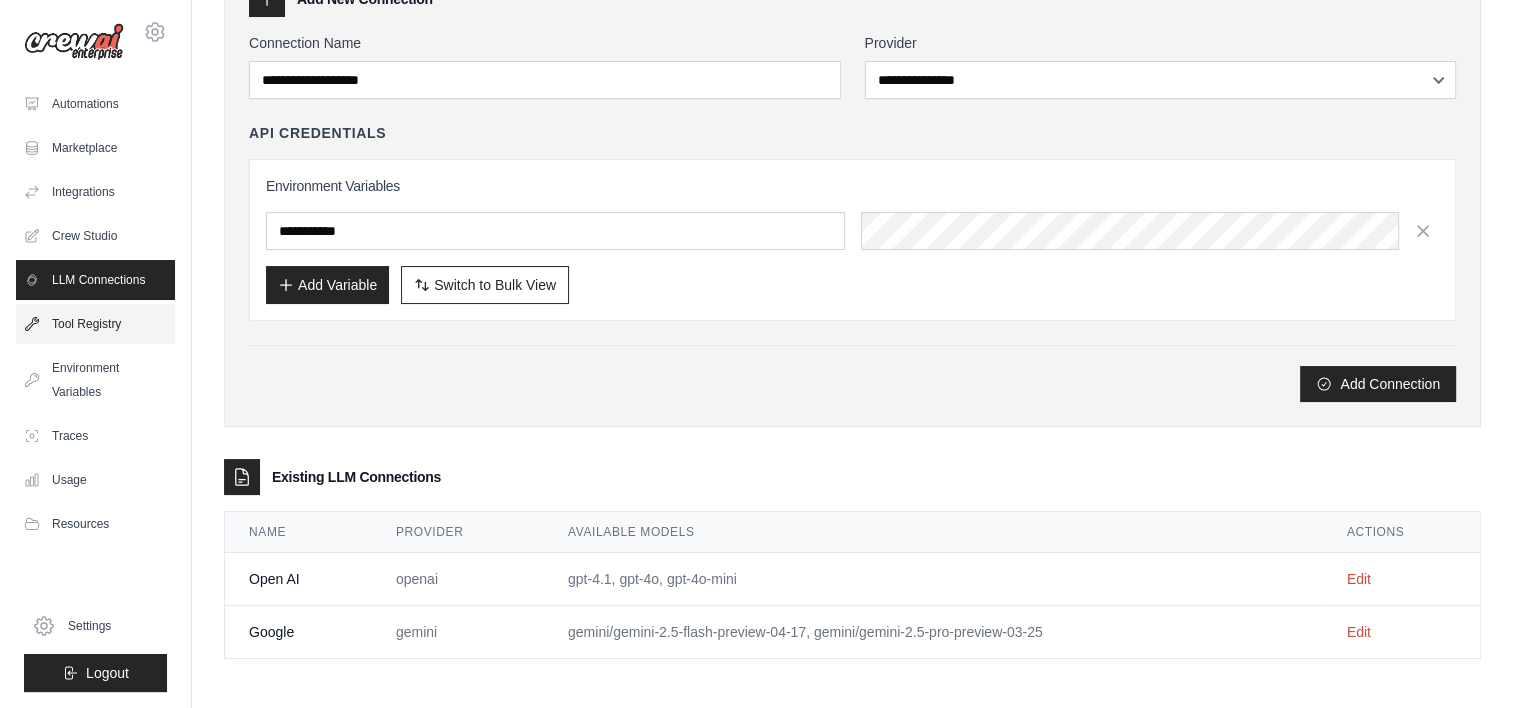 click on "Tool Registry" at bounding box center [95, 324] 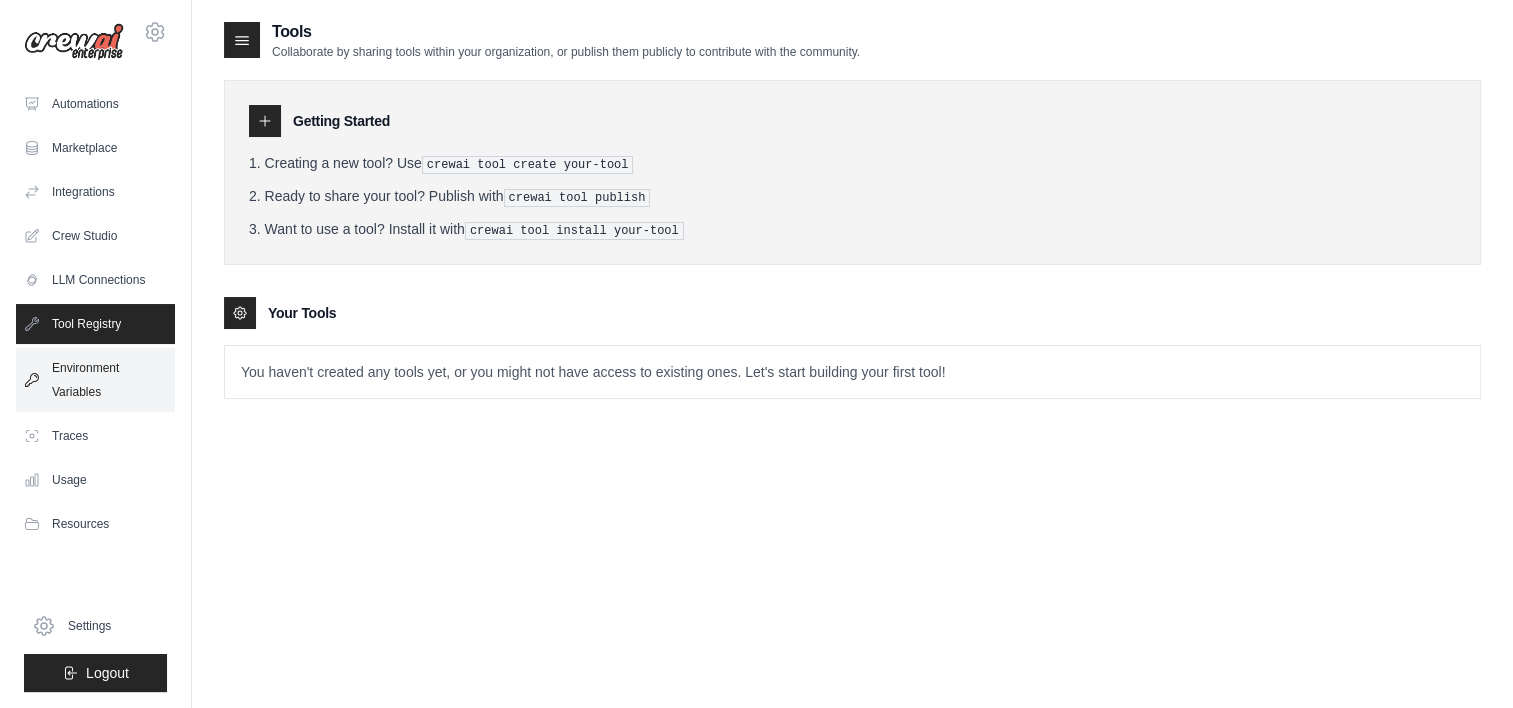 click on "Environment Variables" at bounding box center [95, 380] 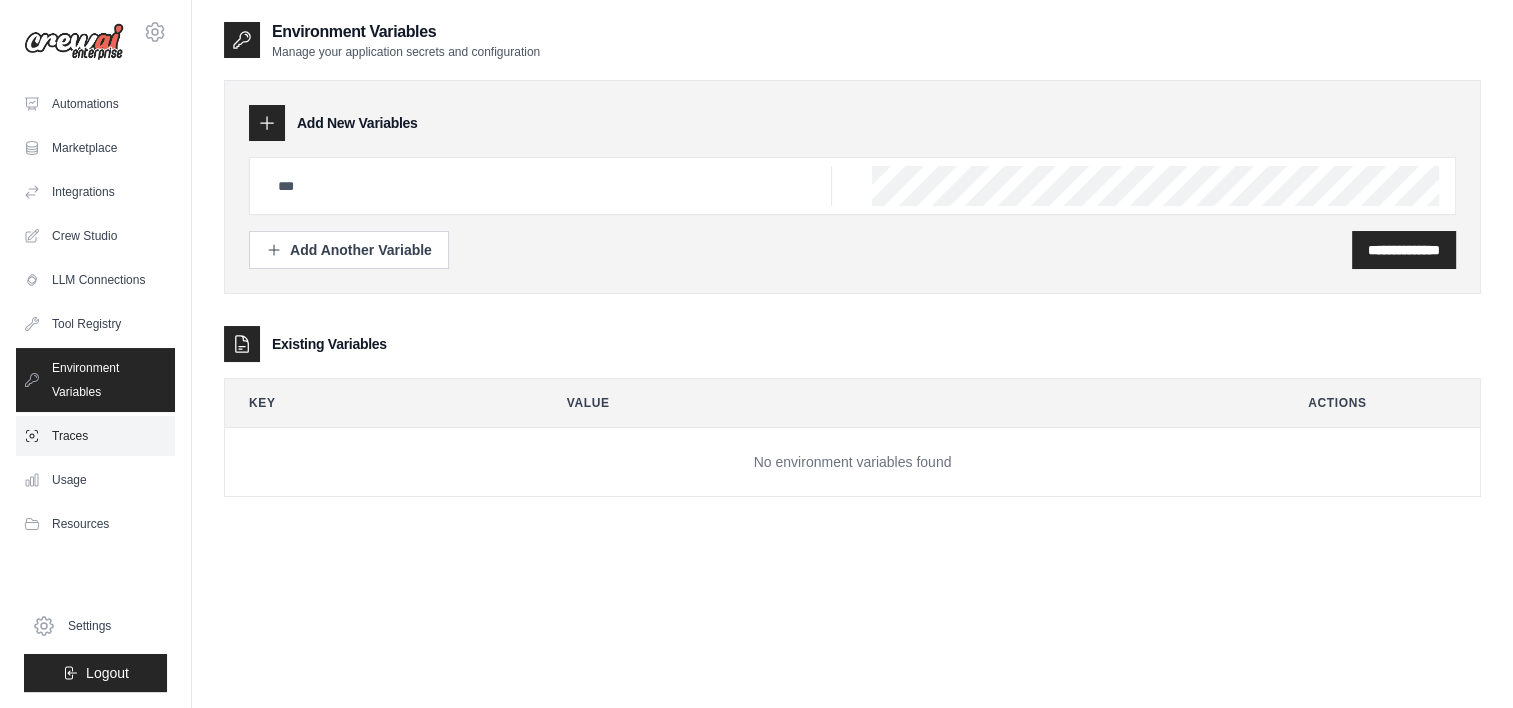 click on "Traces" at bounding box center [95, 436] 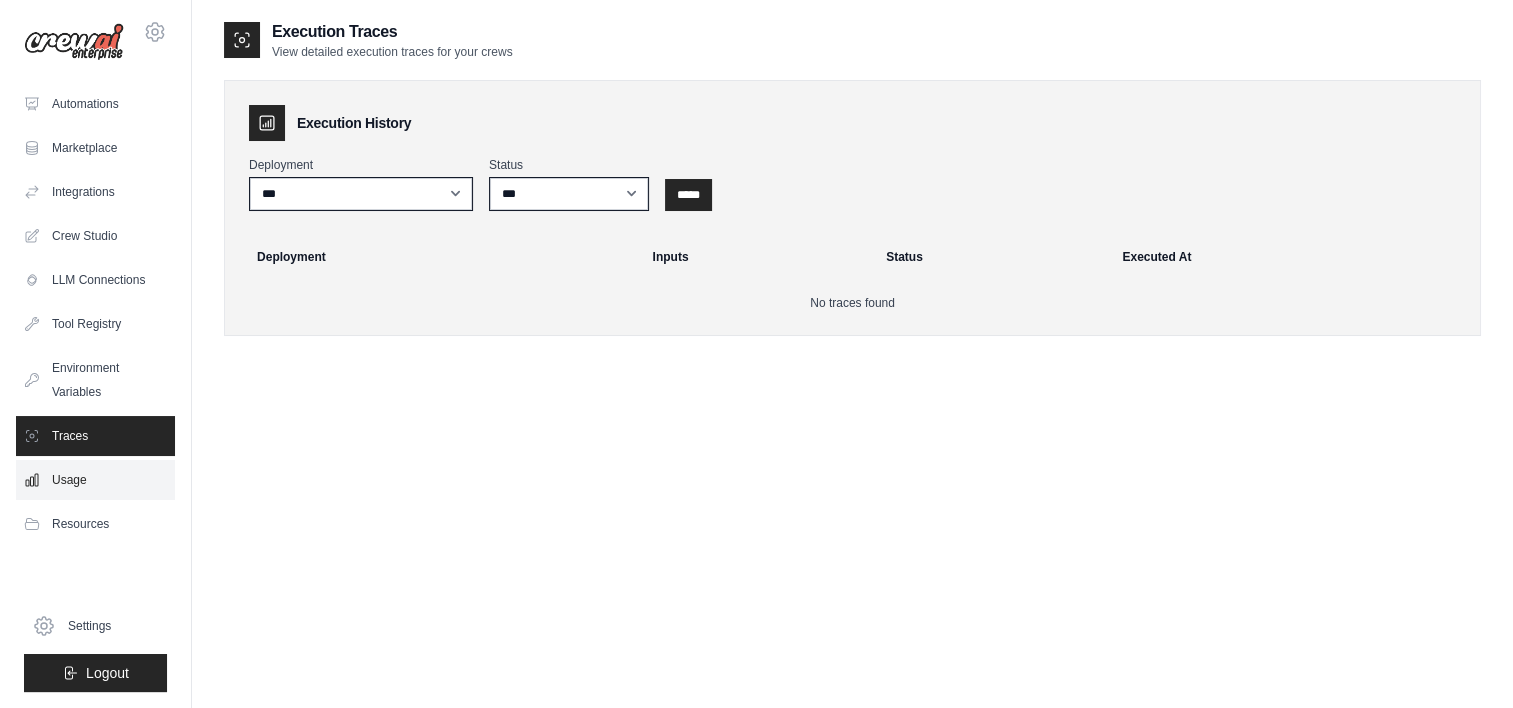 click on "Usage" at bounding box center (95, 480) 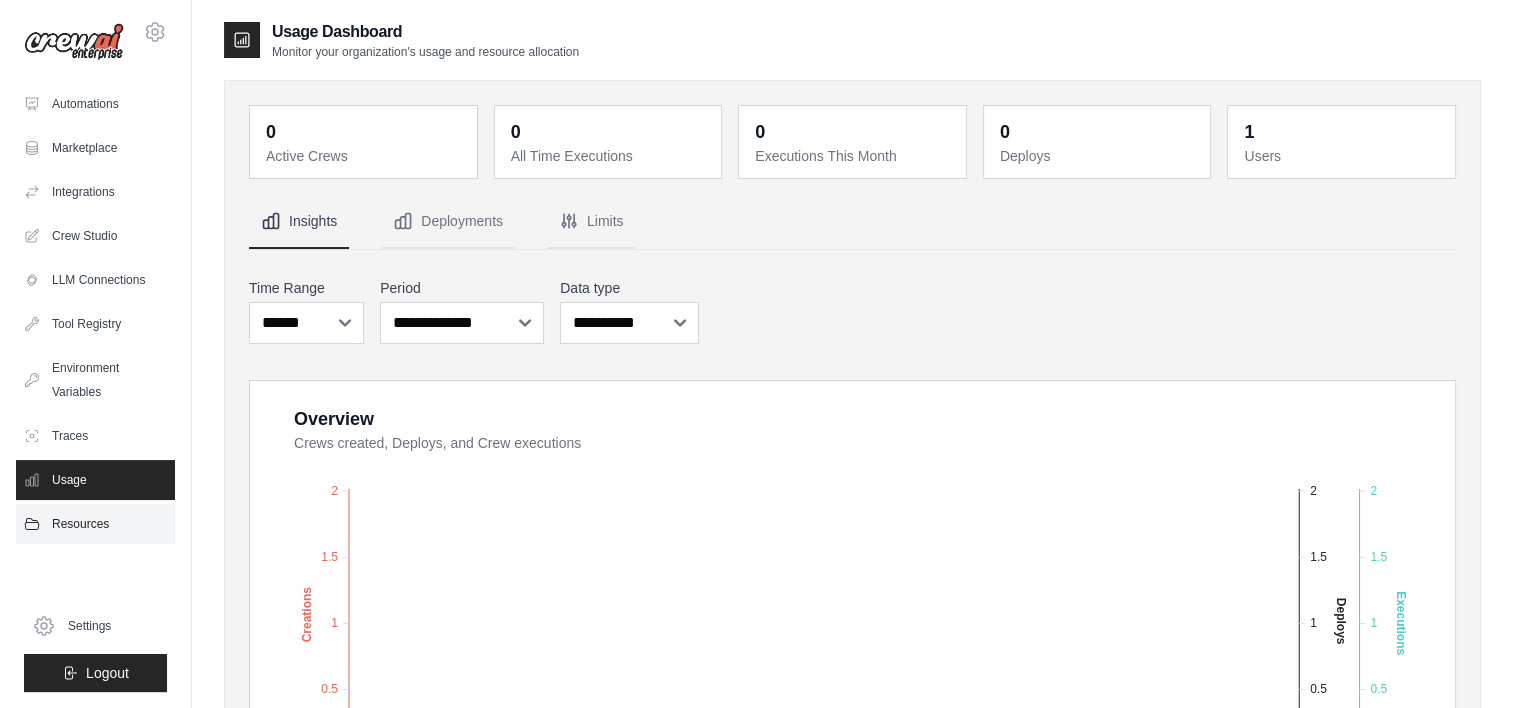click on "Resources" at bounding box center (95, 524) 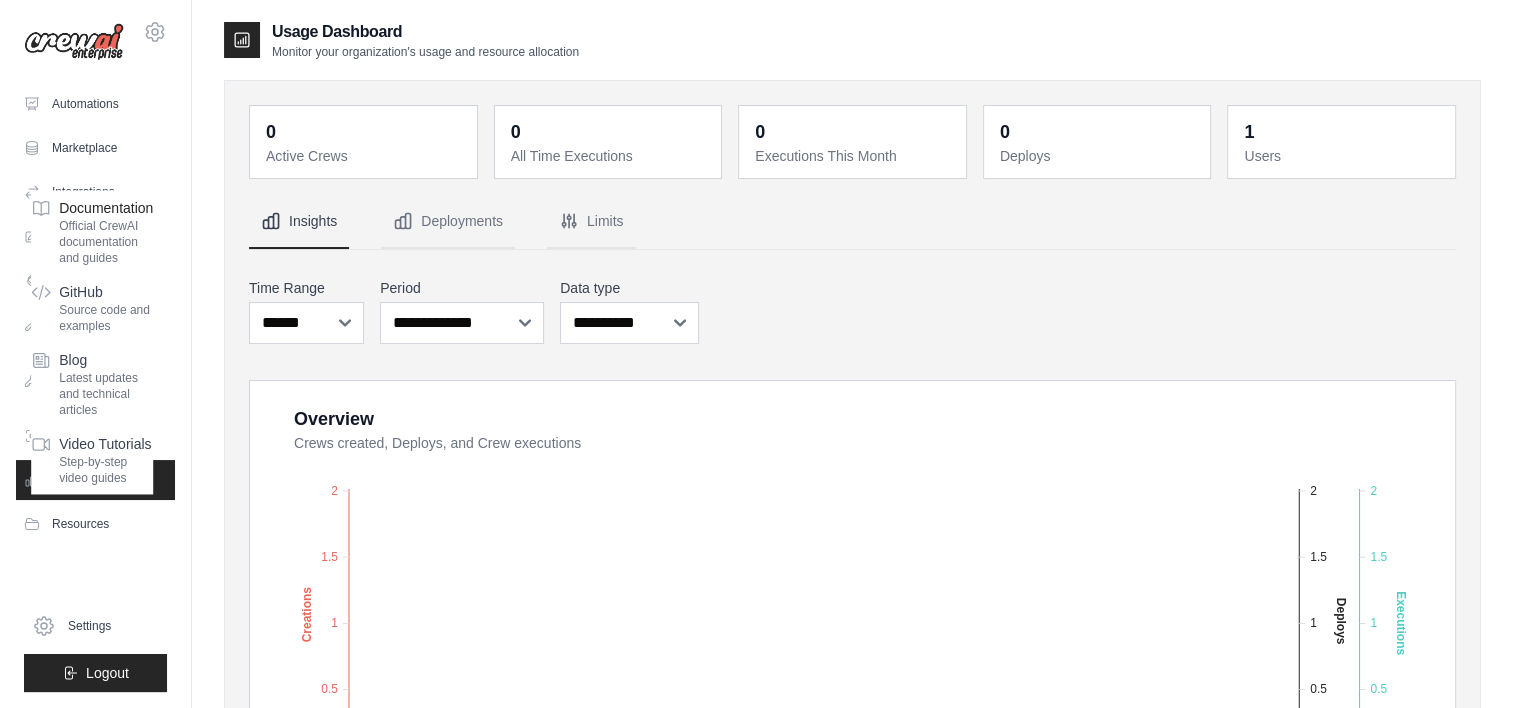 click on "Official CrewAI documentation and guides" at bounding box center [106, 242] 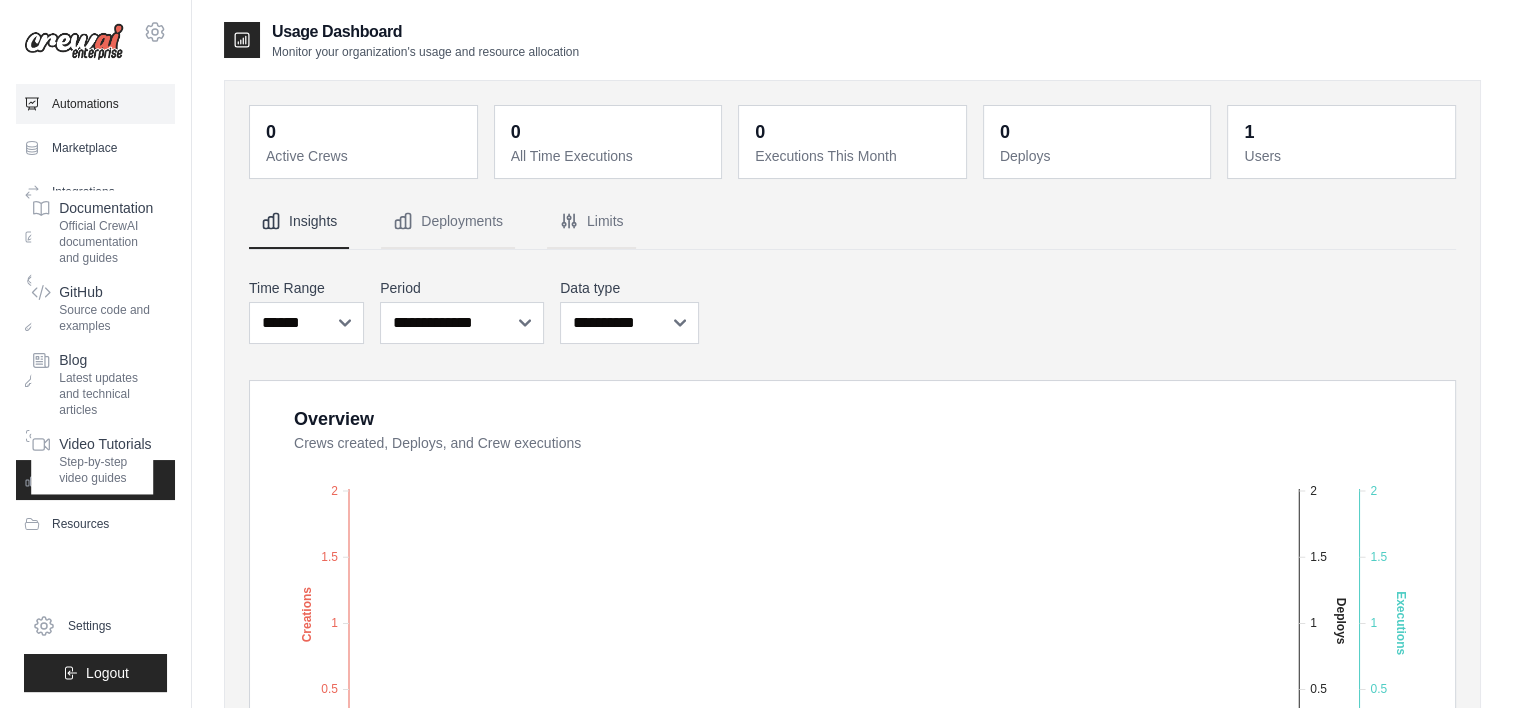 click on "Automations" at bounding box center (95, 104) 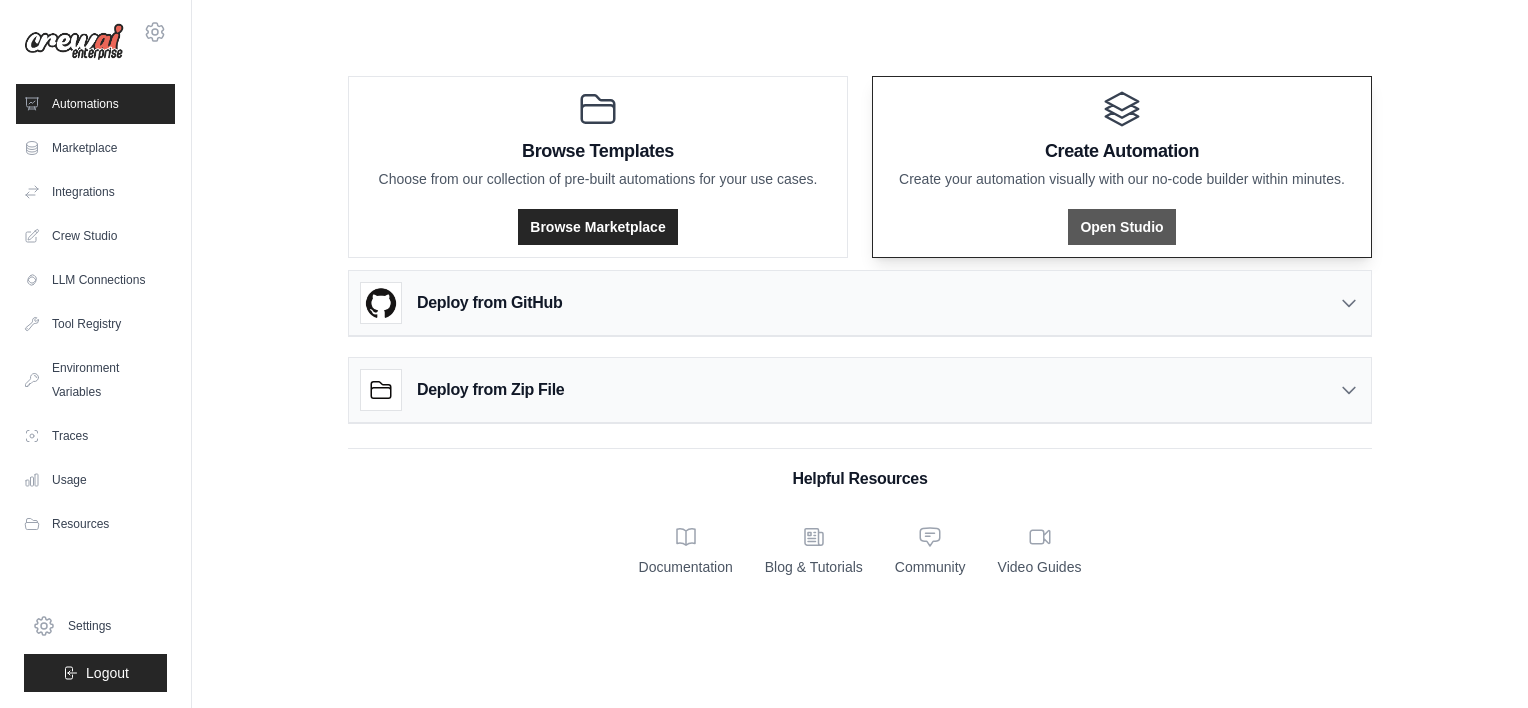 click on "Open Studio" at bounding box center (1121, 227) 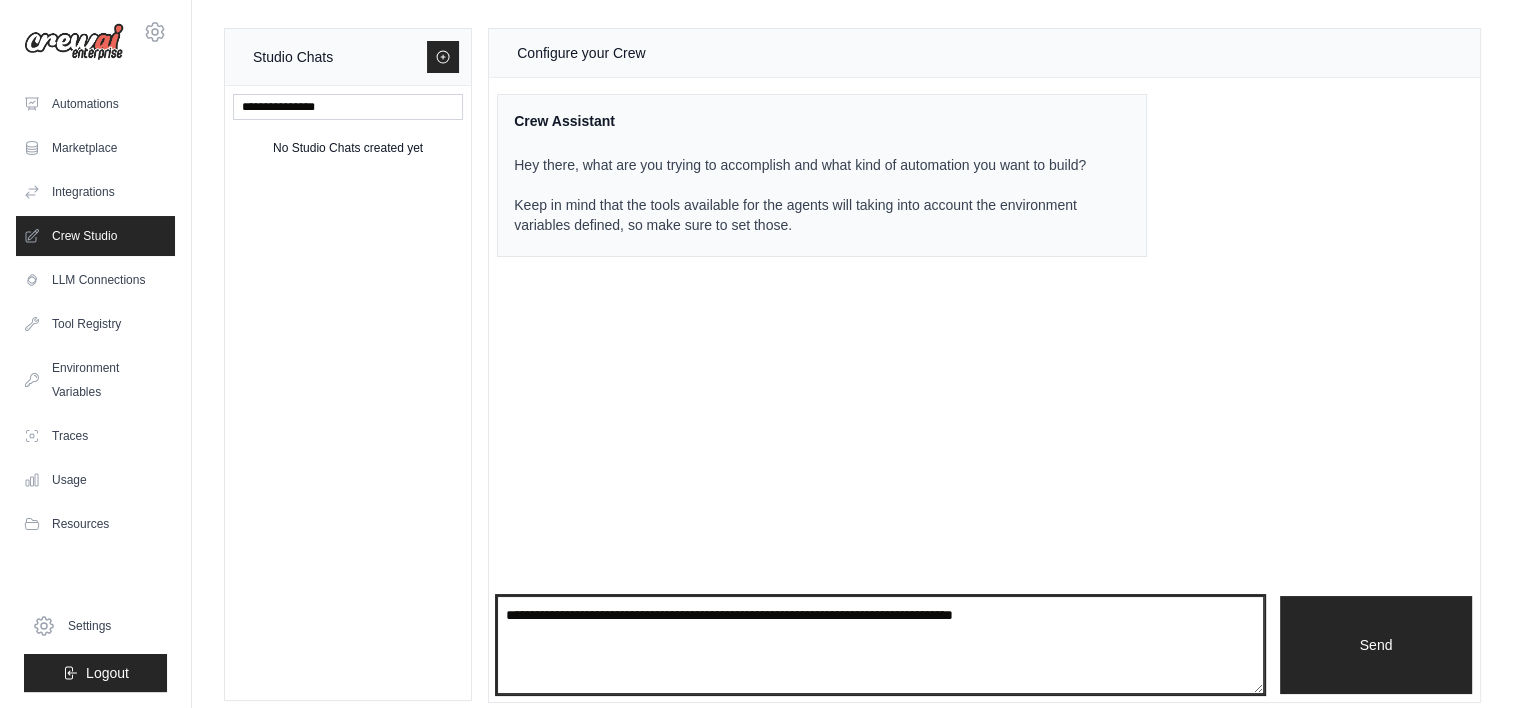 click at bounding box center [880, 645] 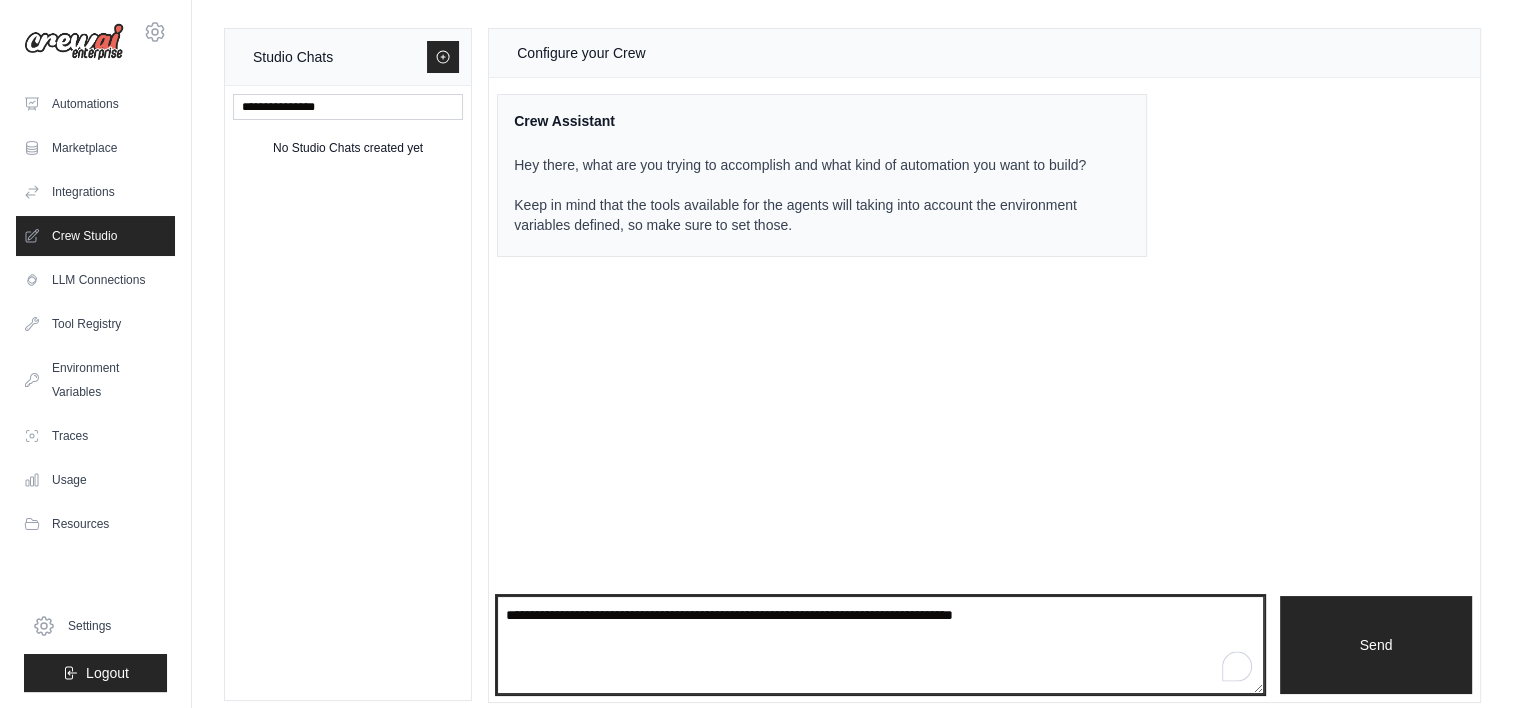 click at bounding box center (880, 645) 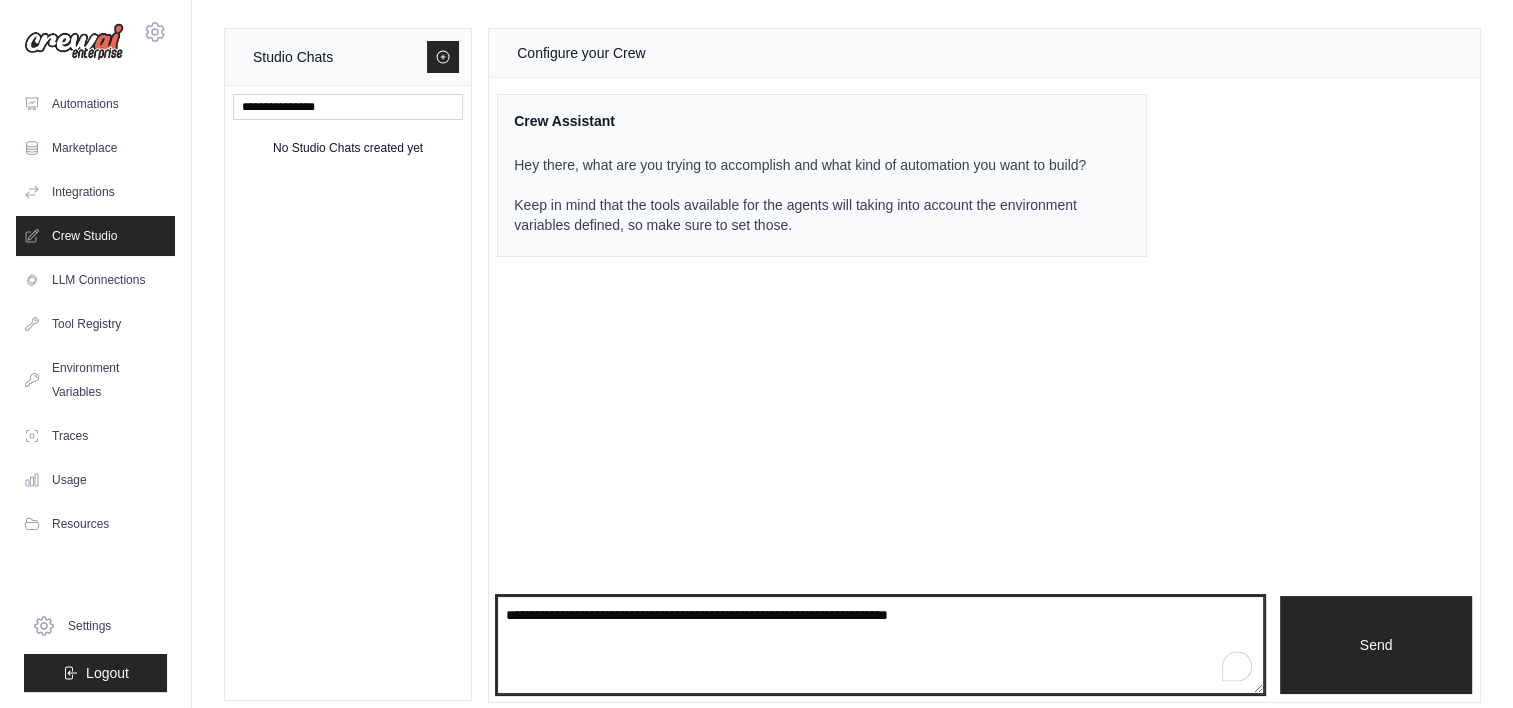 click on "**********" at bounding box center [880, 645] 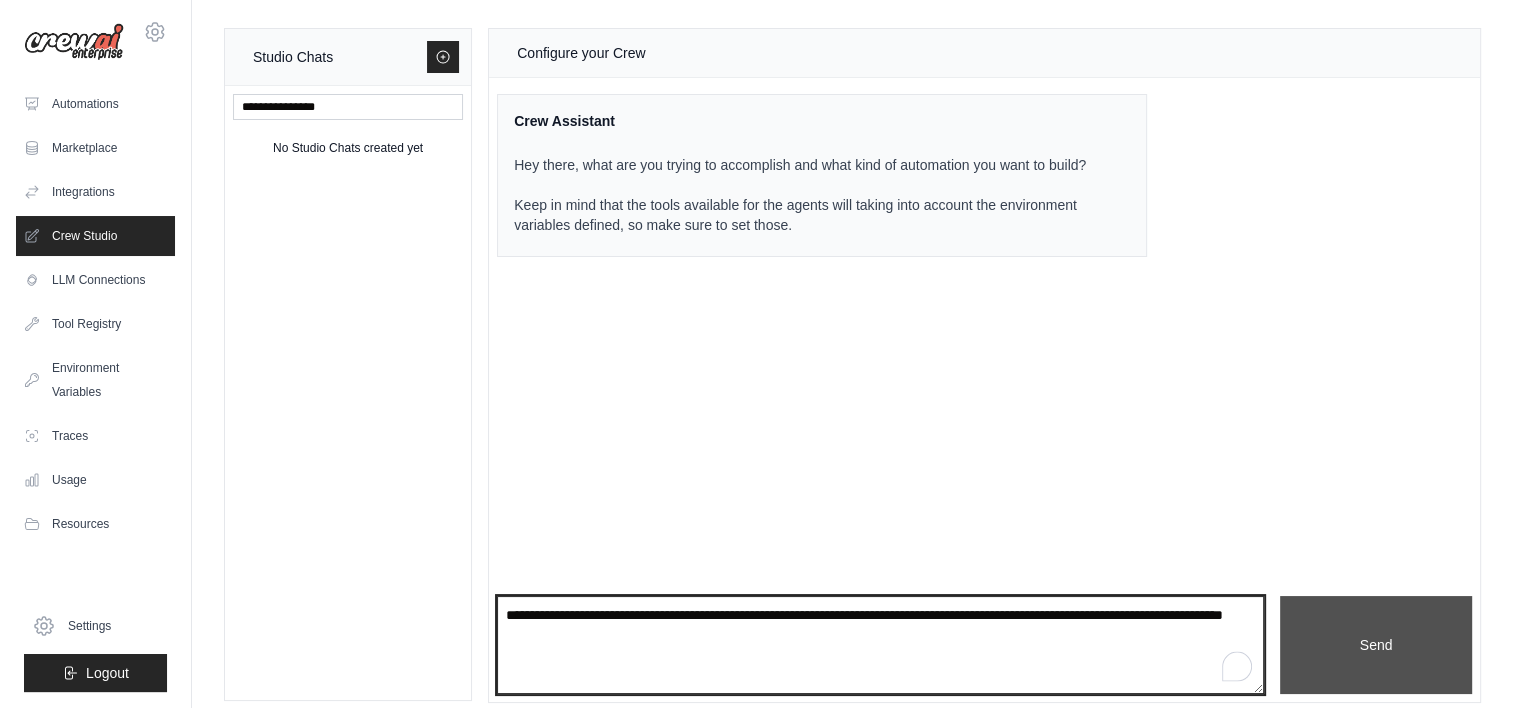 type on "**********" 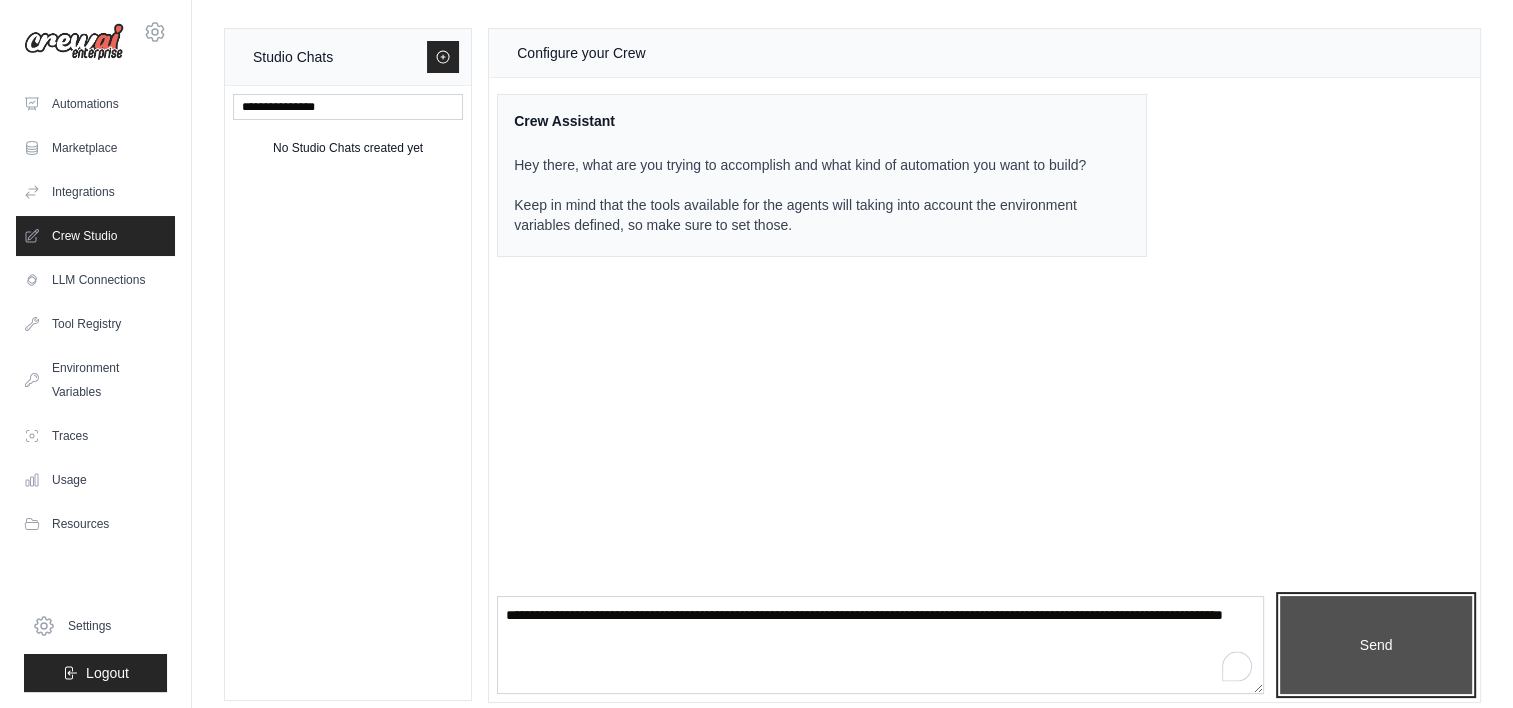 click on "Send" at bounding box center [1376, 645] 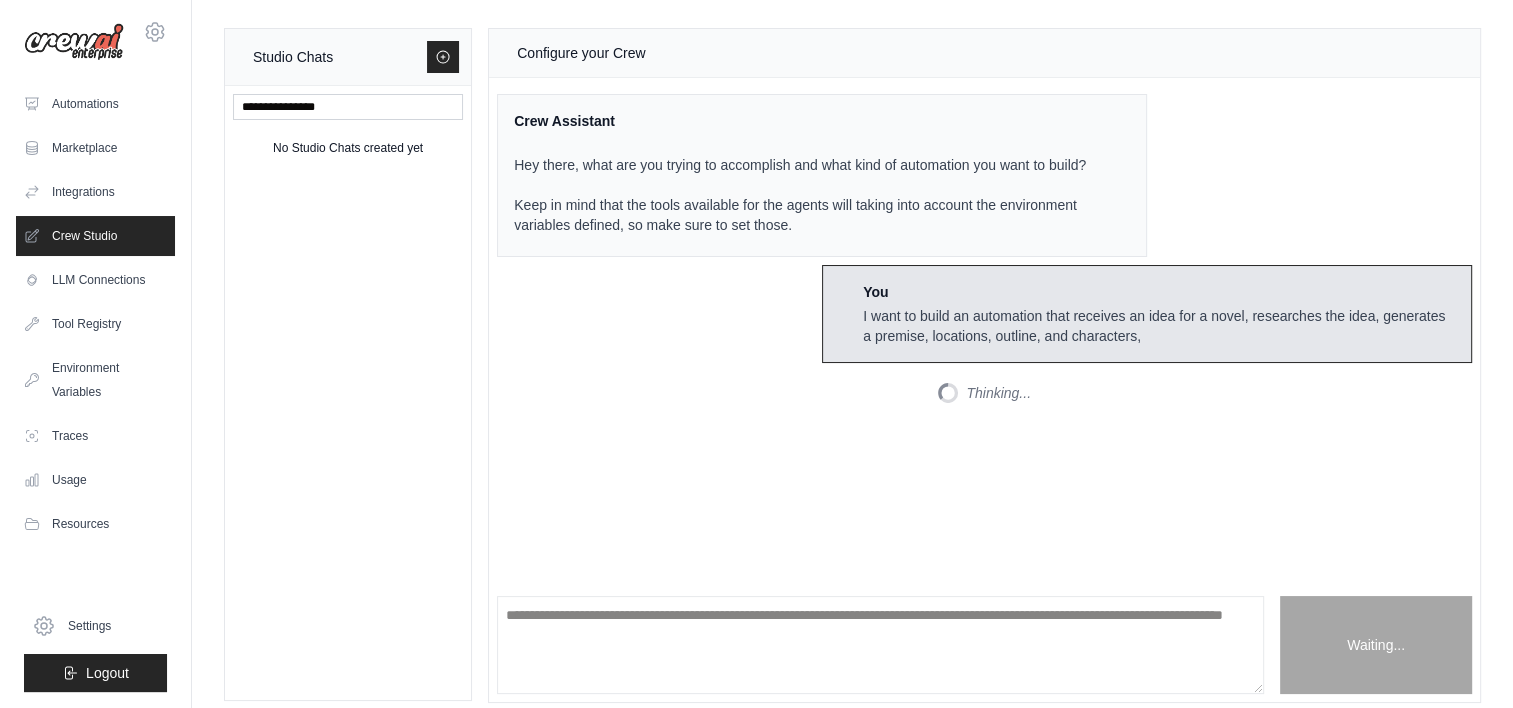scroll, scrollTop: 312, scrollLeft: 0, axis: vertical 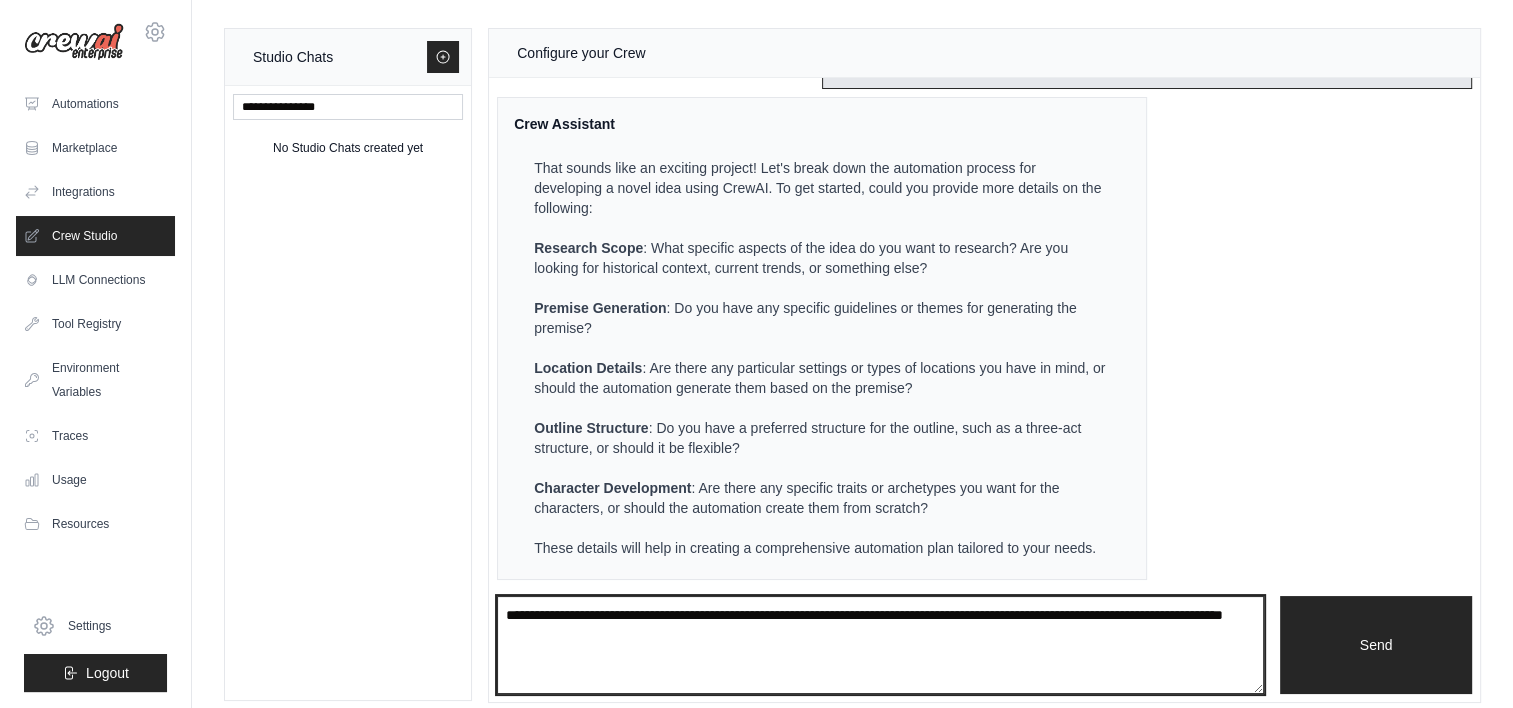 click on "**********" at bounding box center [880, 645] 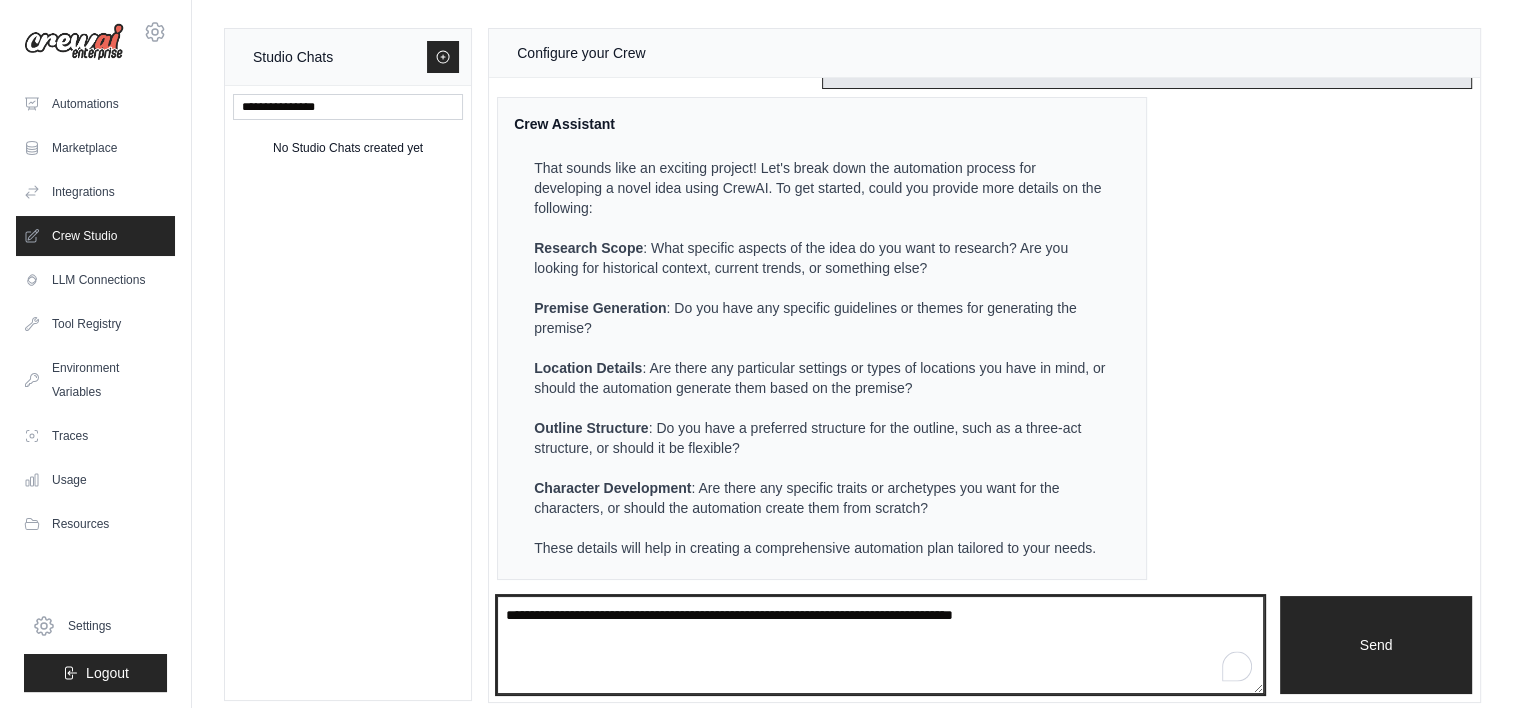 click at bounding box center (880, 645) 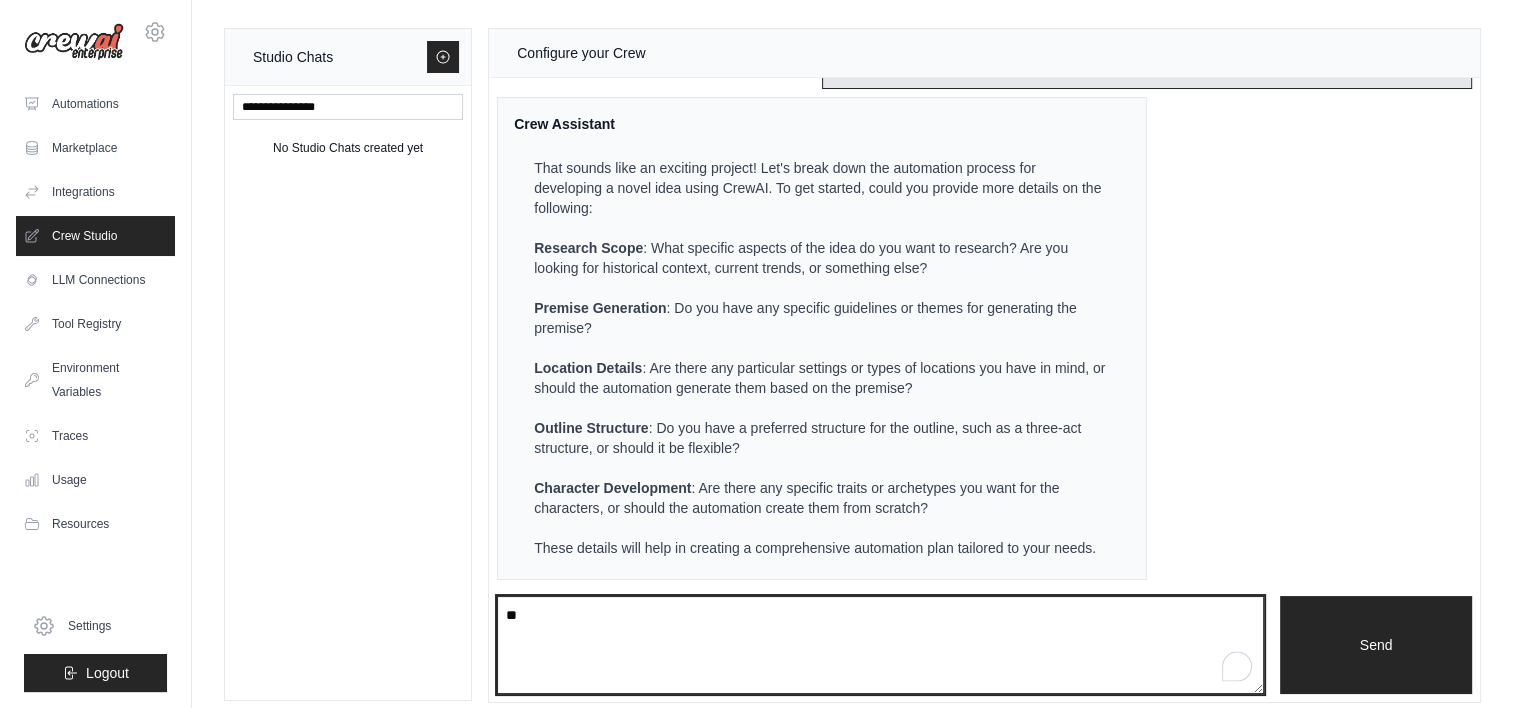 type on "*" 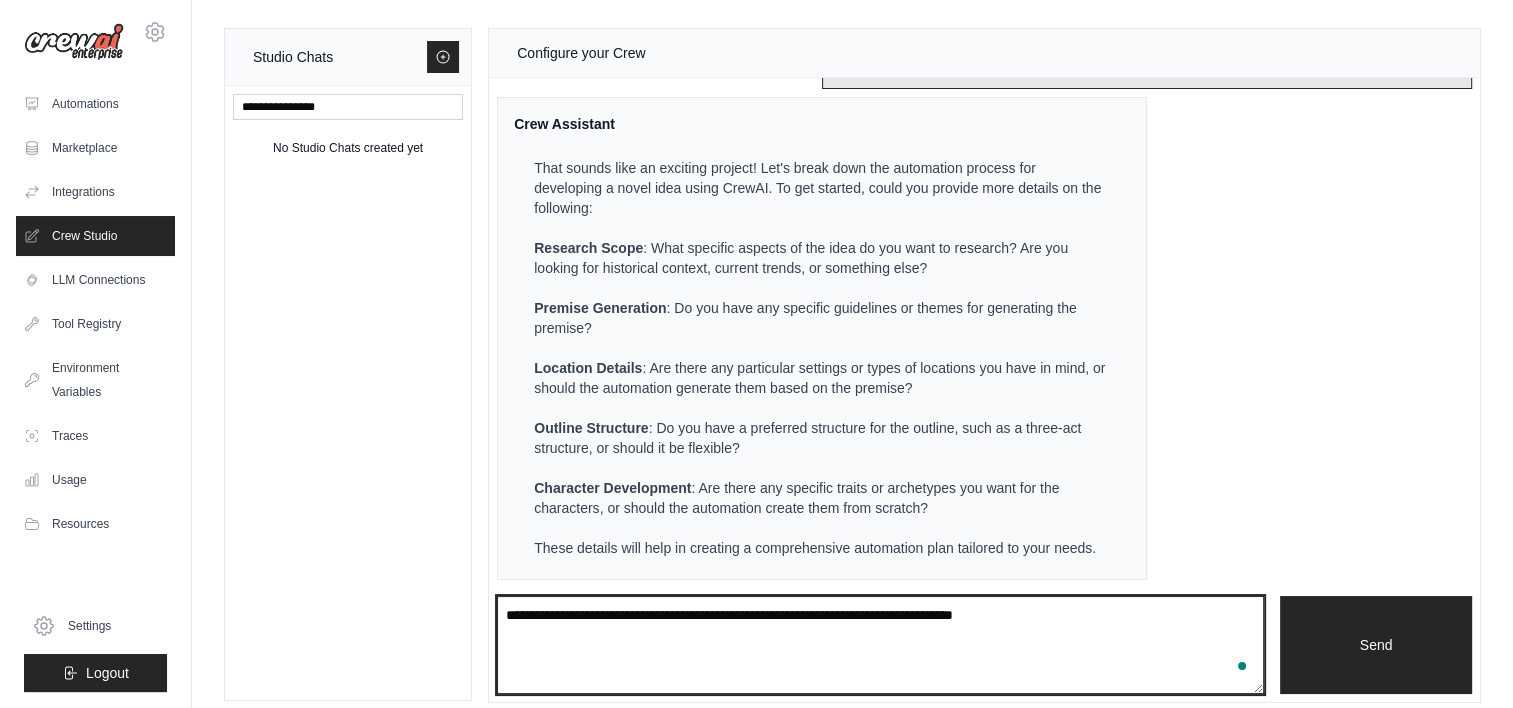 type on "*" 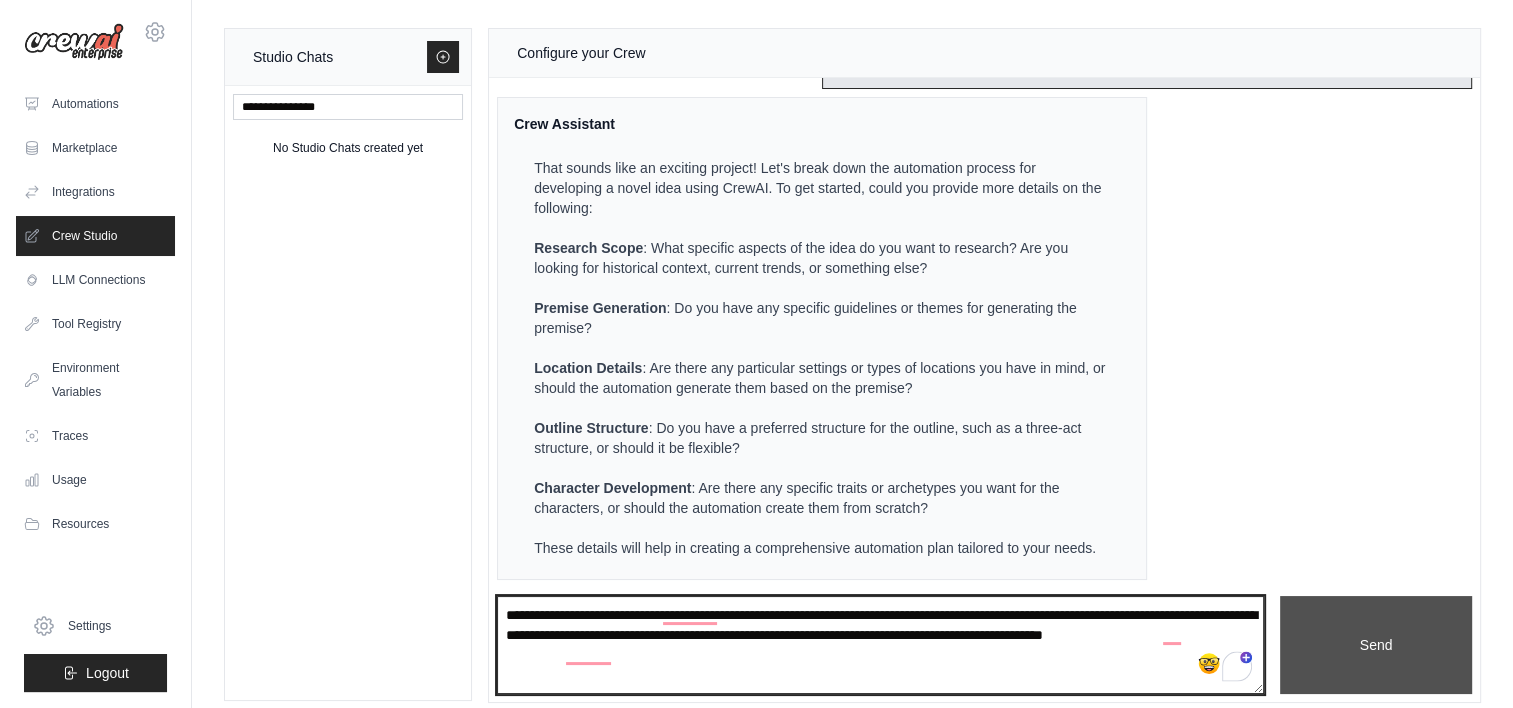 type on "**********" 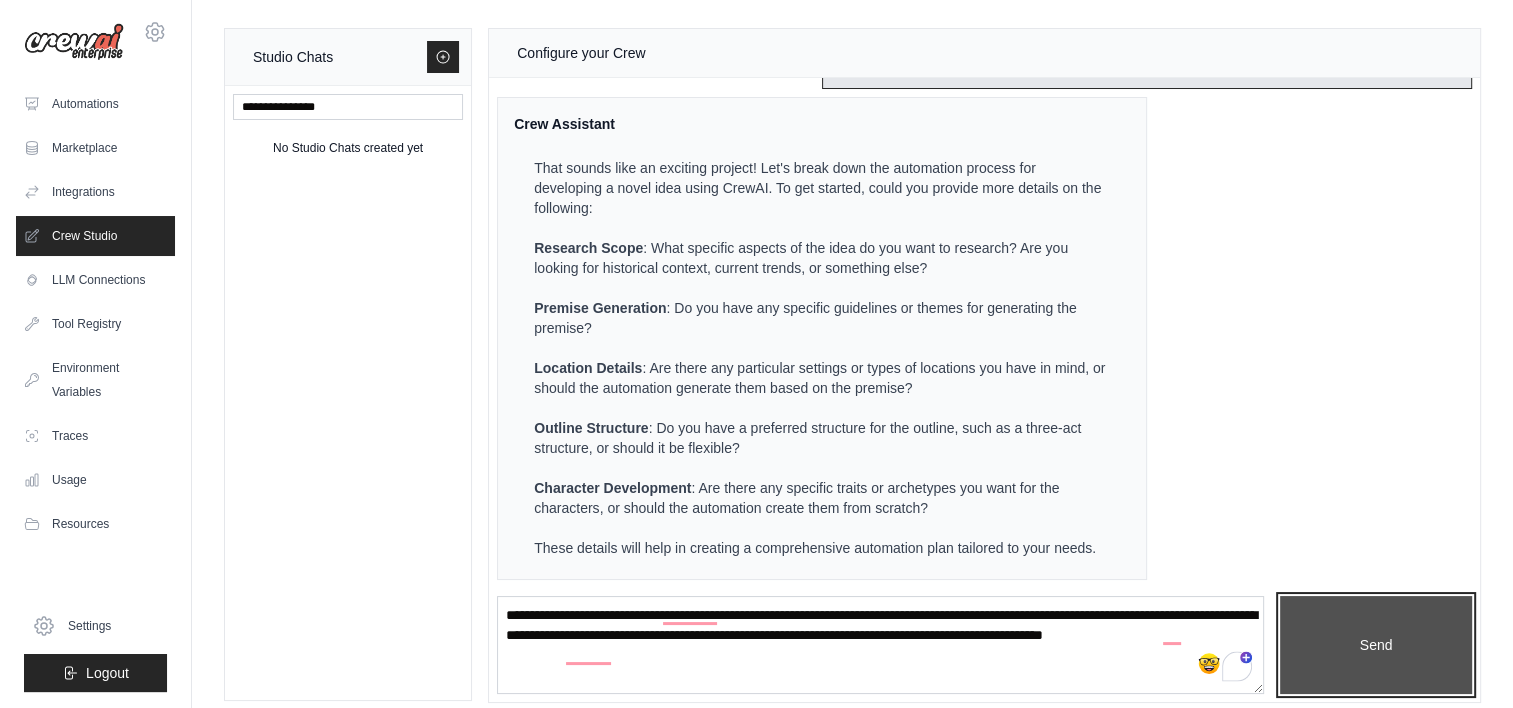 click on "Send" at bounding box center [1376, 645] 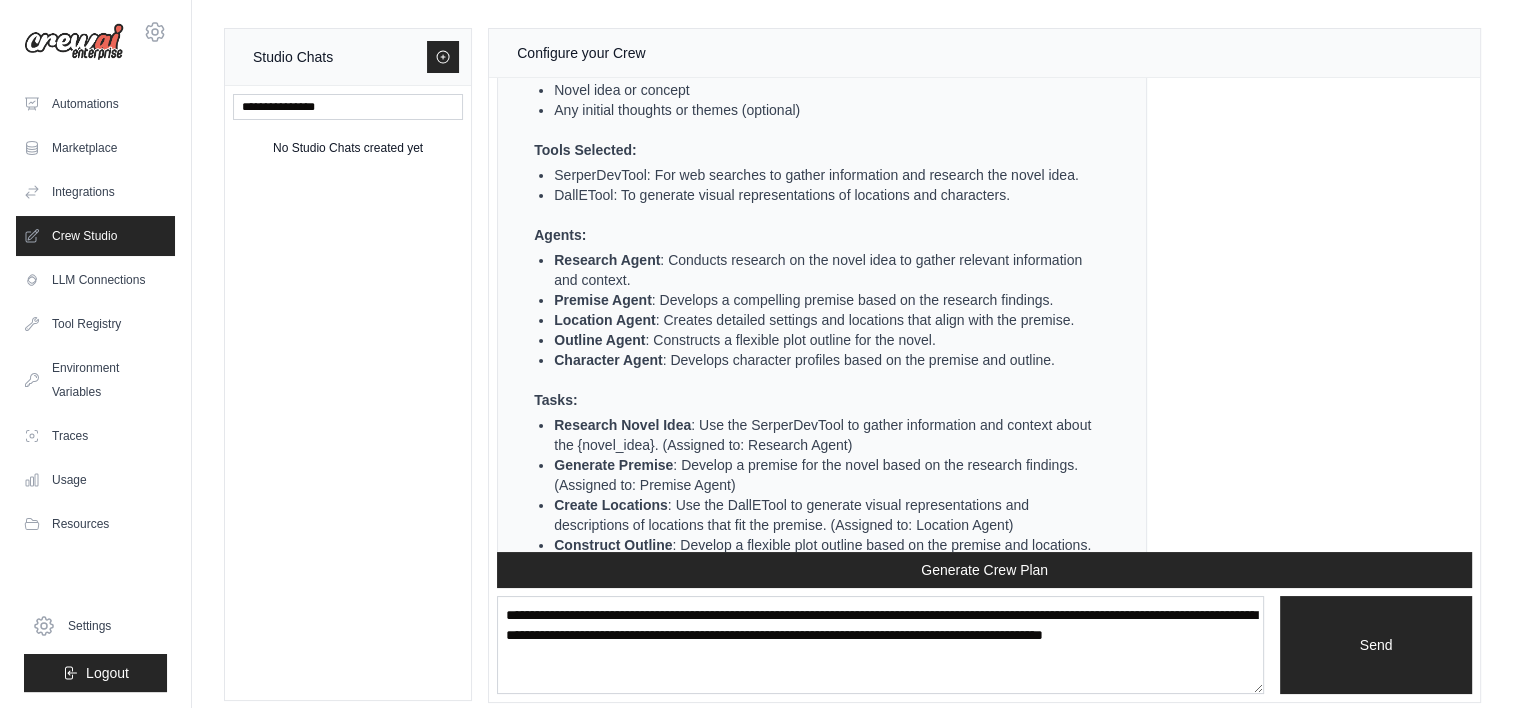 scroll, scrollTop: 1132, scrollLeft: 0, axis: vertical 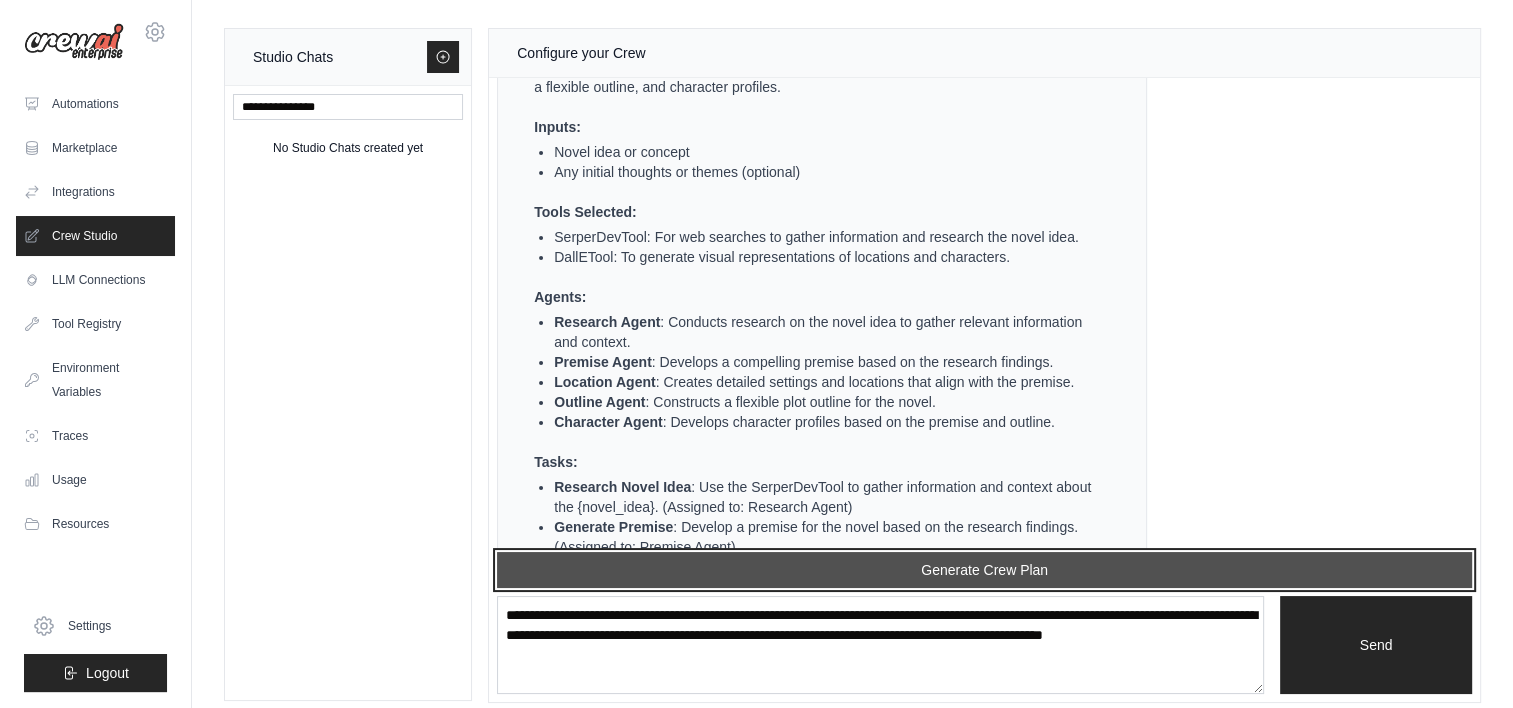 click on "Generate Crew Plan" at bounding box center [984, 570] 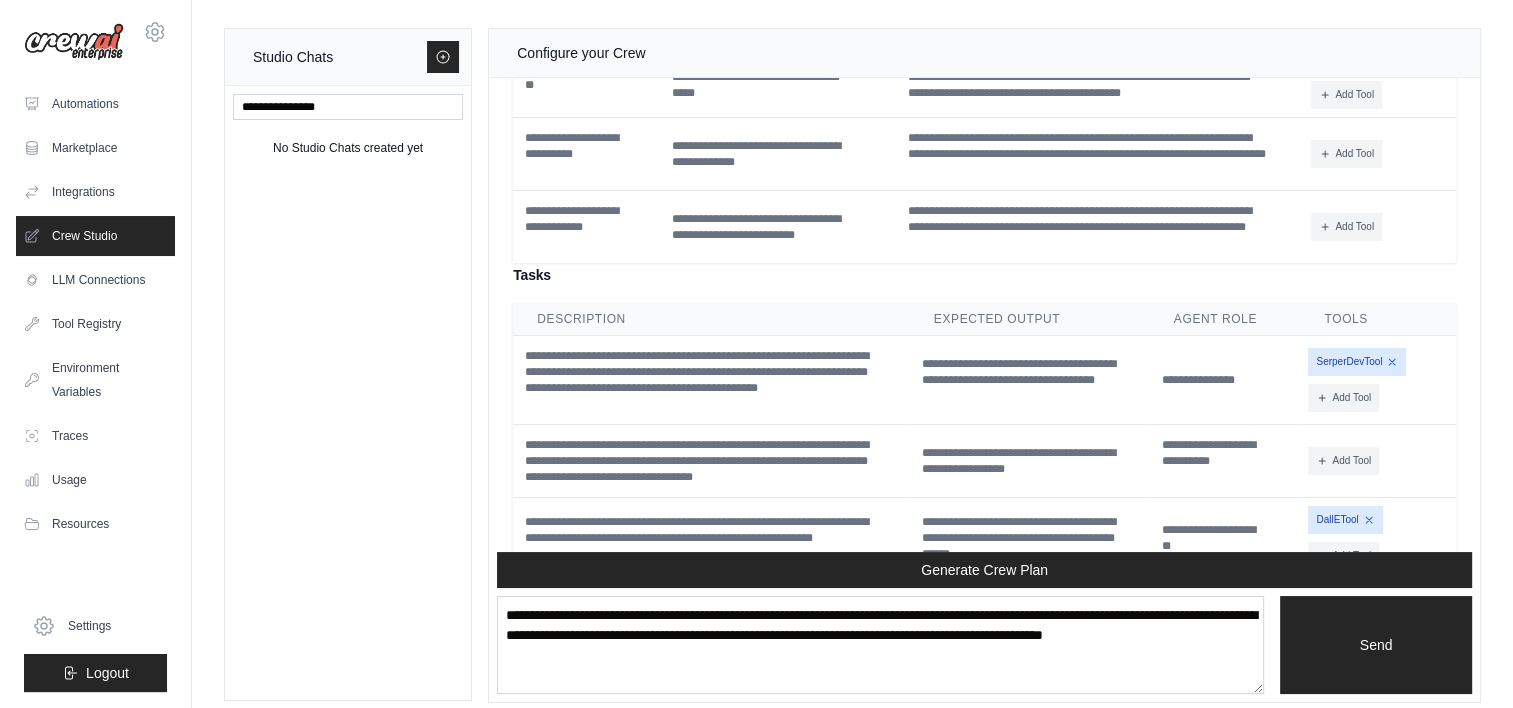scroll, scrollTop: 2592, scrollLeft: 0, axis: vertical 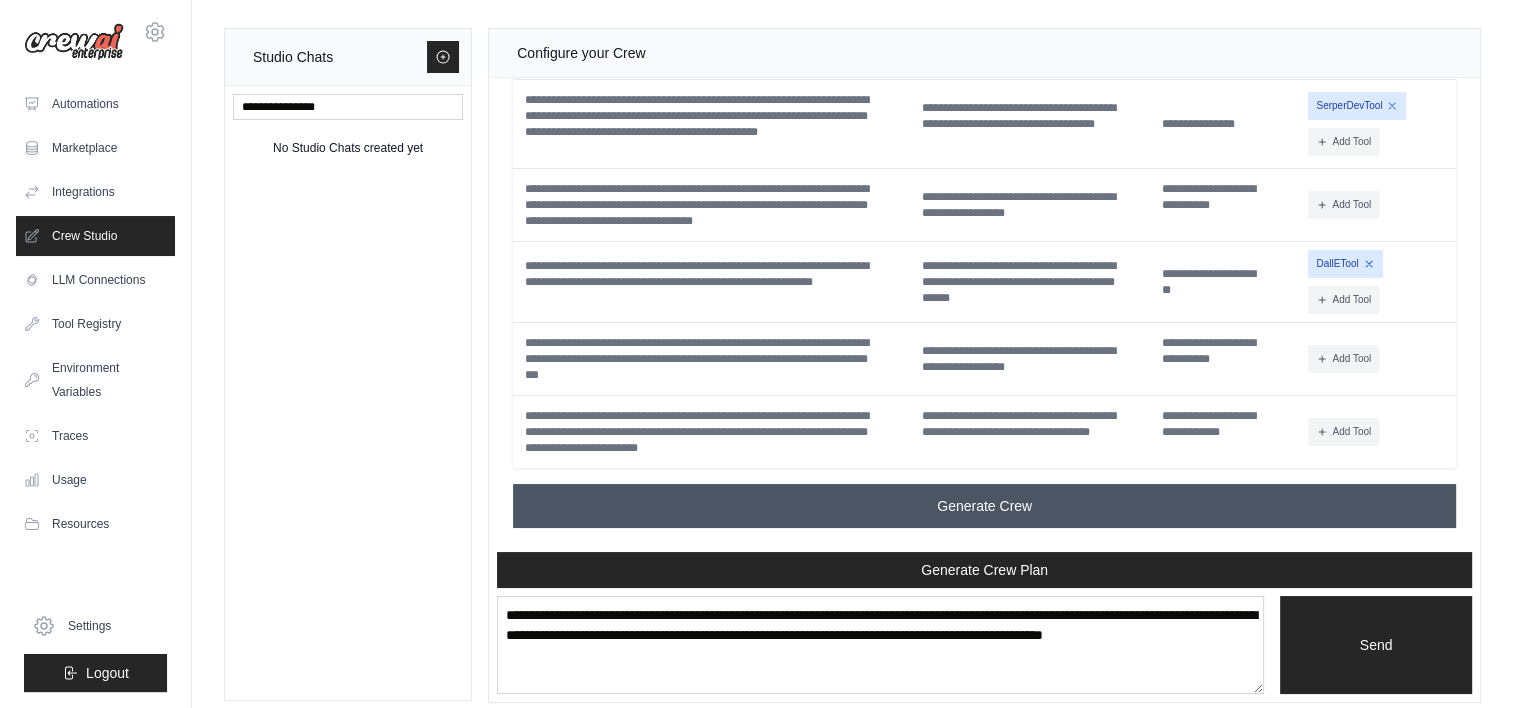 click on "Generate Crew" at bounding box center (984, 506) 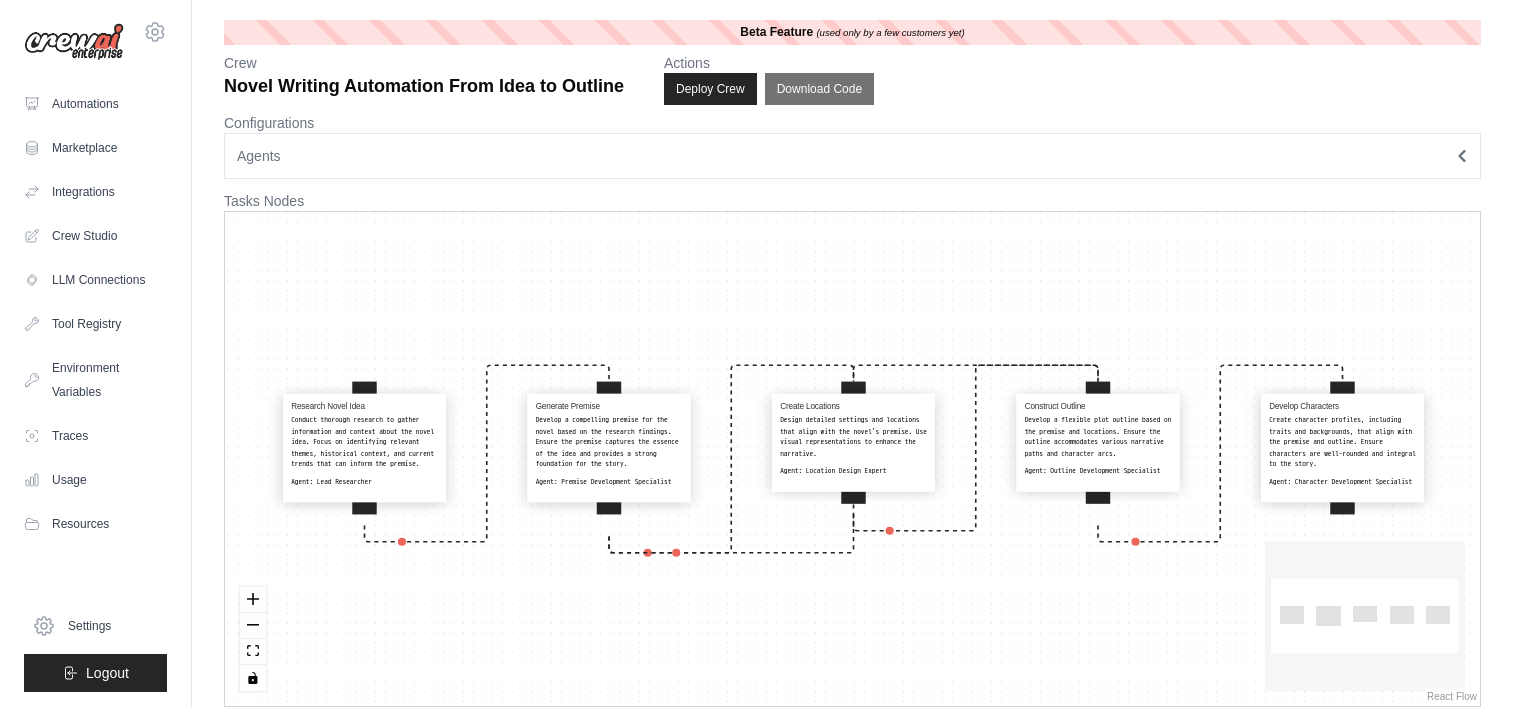 scroll, scrollTop: 0, scrollLeft: 0, axis: both 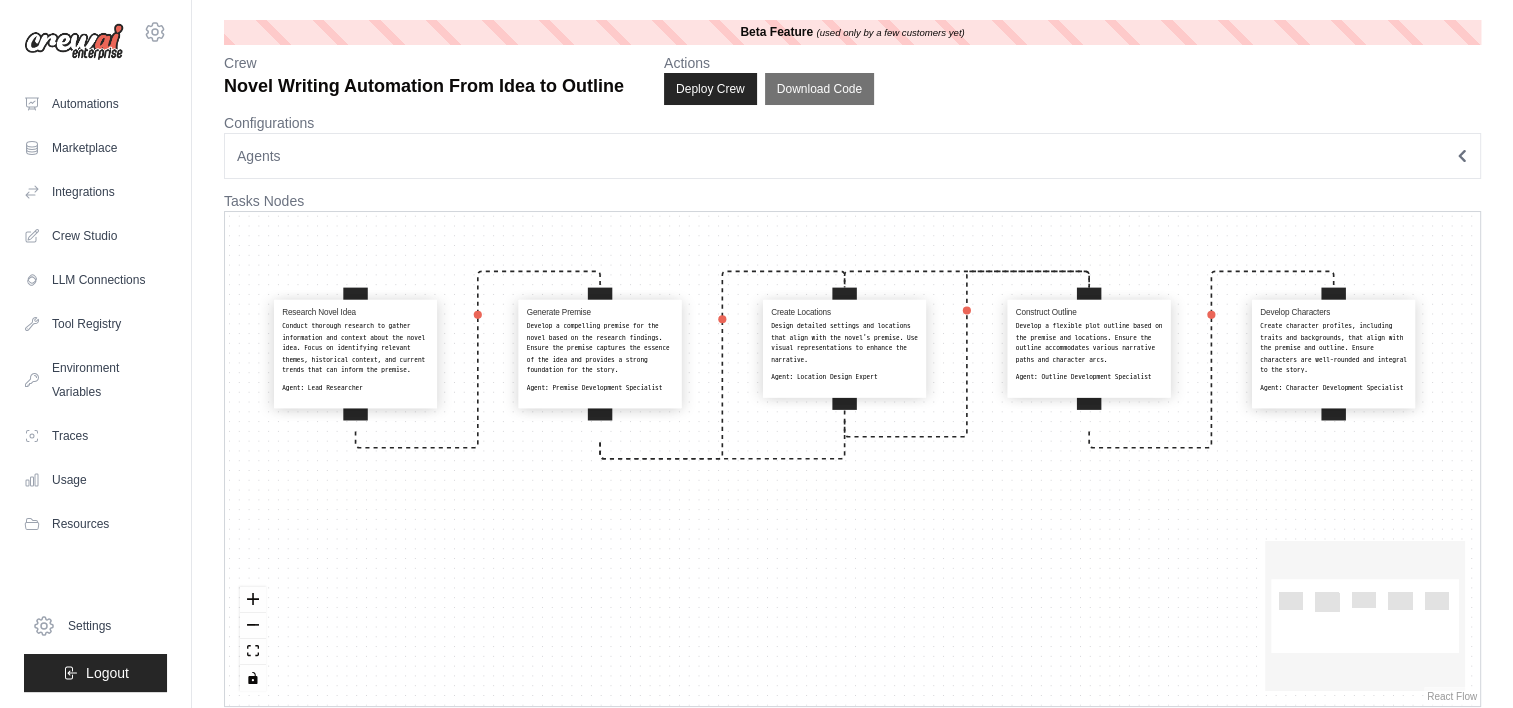 drag, startPoint x: 805, startPoint y: 326, endPoint x: 796, endPoint y: 232, distance: 94.42987 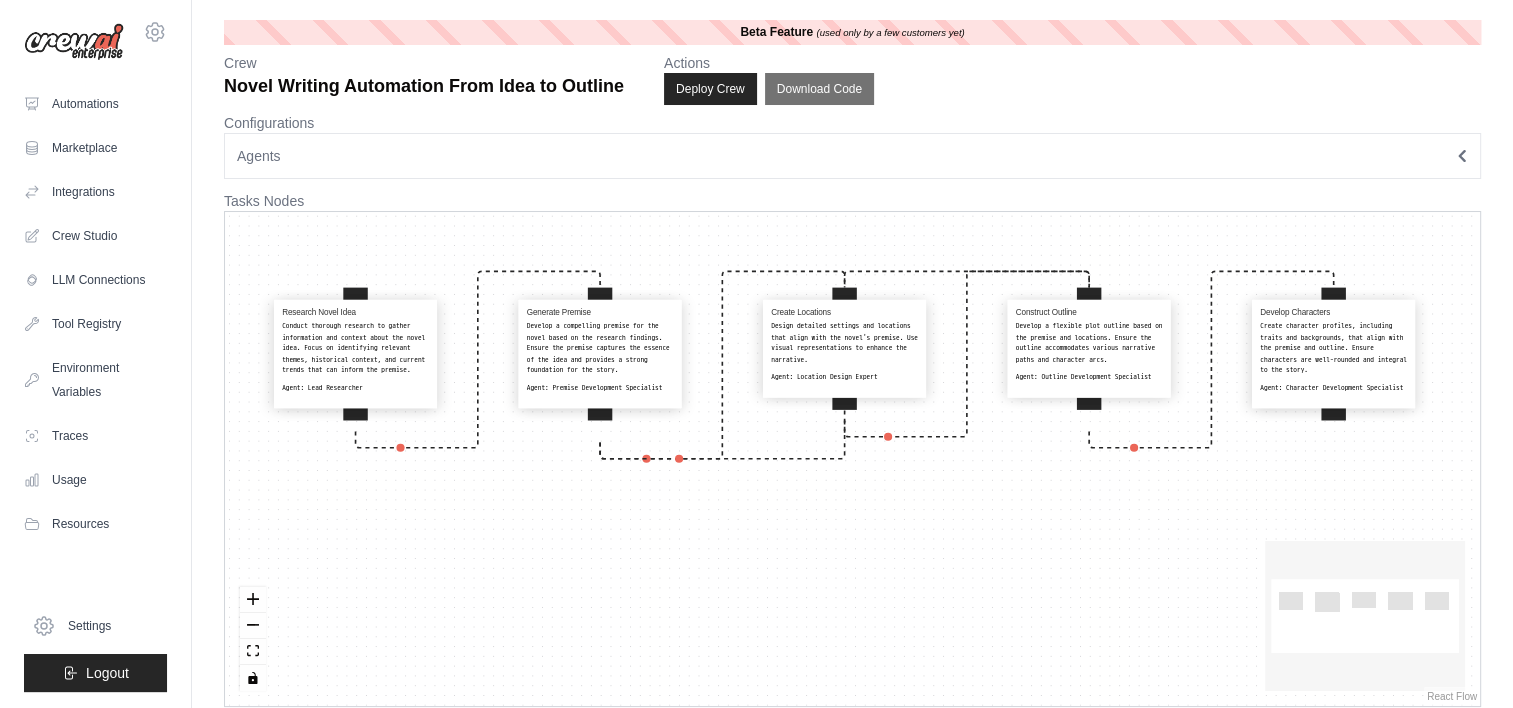 click on "Research Novel Idea Conduct thorough research to gather information and context about the novel idea. Focus on identifying relevant themes, historical context, and current trends that can inform the premise. Agent:   Lead Researcher Generate Premise Develop a compelling premise for the novel based on the research findings. Ensure the premise captures the essence of the idea and provides a strong foundation for the story. Agent:   Premise Development Specialist Create Locations Design detailed settings and locations that align with the novel's premise. Use visual representations to enhance the narrative. Agent:   Location Design Expert Construct Outline Develop a flexible plot outline based on the premise and locations. Ensure the outline accommodates various narrative paths and character arcs. Agent:   Outline Development Specialist Develop Characters Agent:   Character Development Specialist" at bounding box center (852, 459) 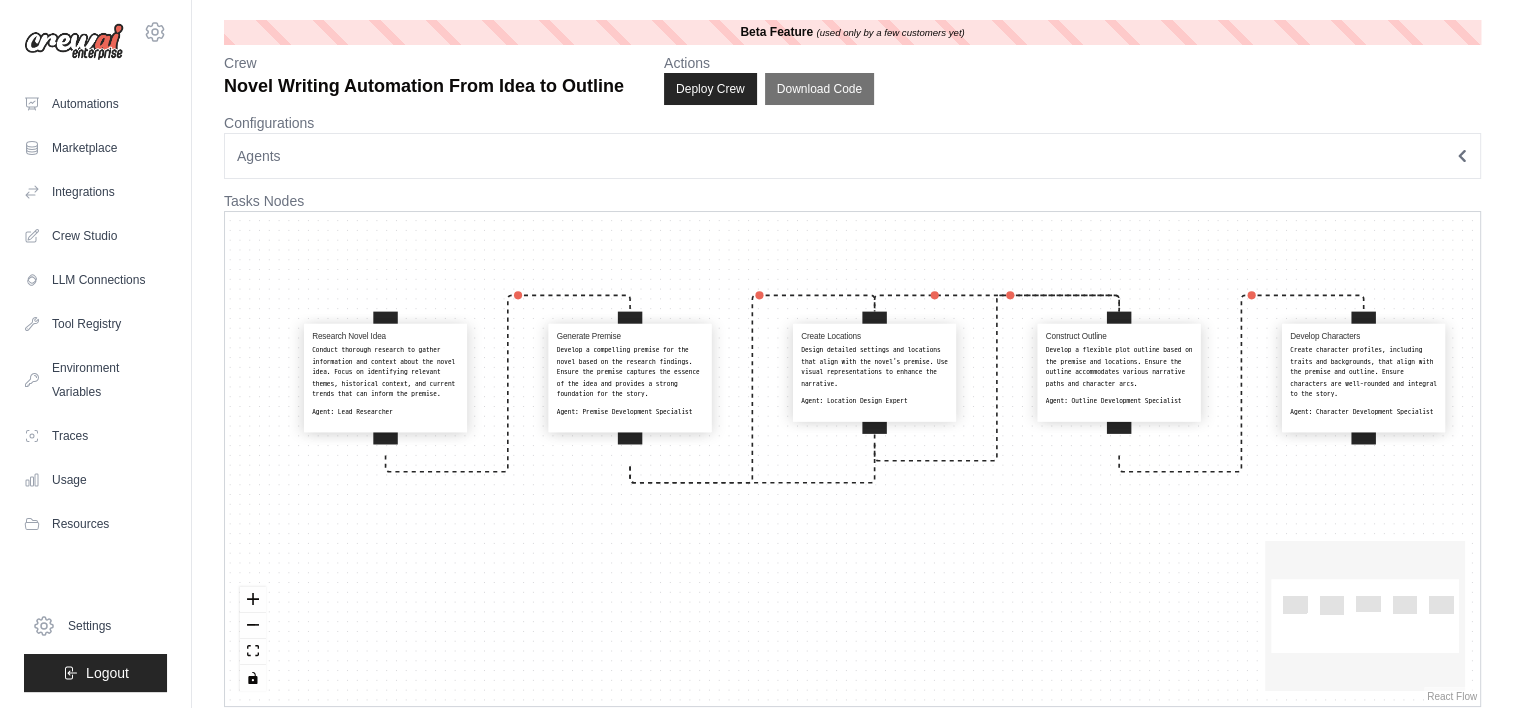 drag, startPoint x: 665, startPoint y: 554, endPoint x: 695, endPoint y: 578, distance: 38.418747 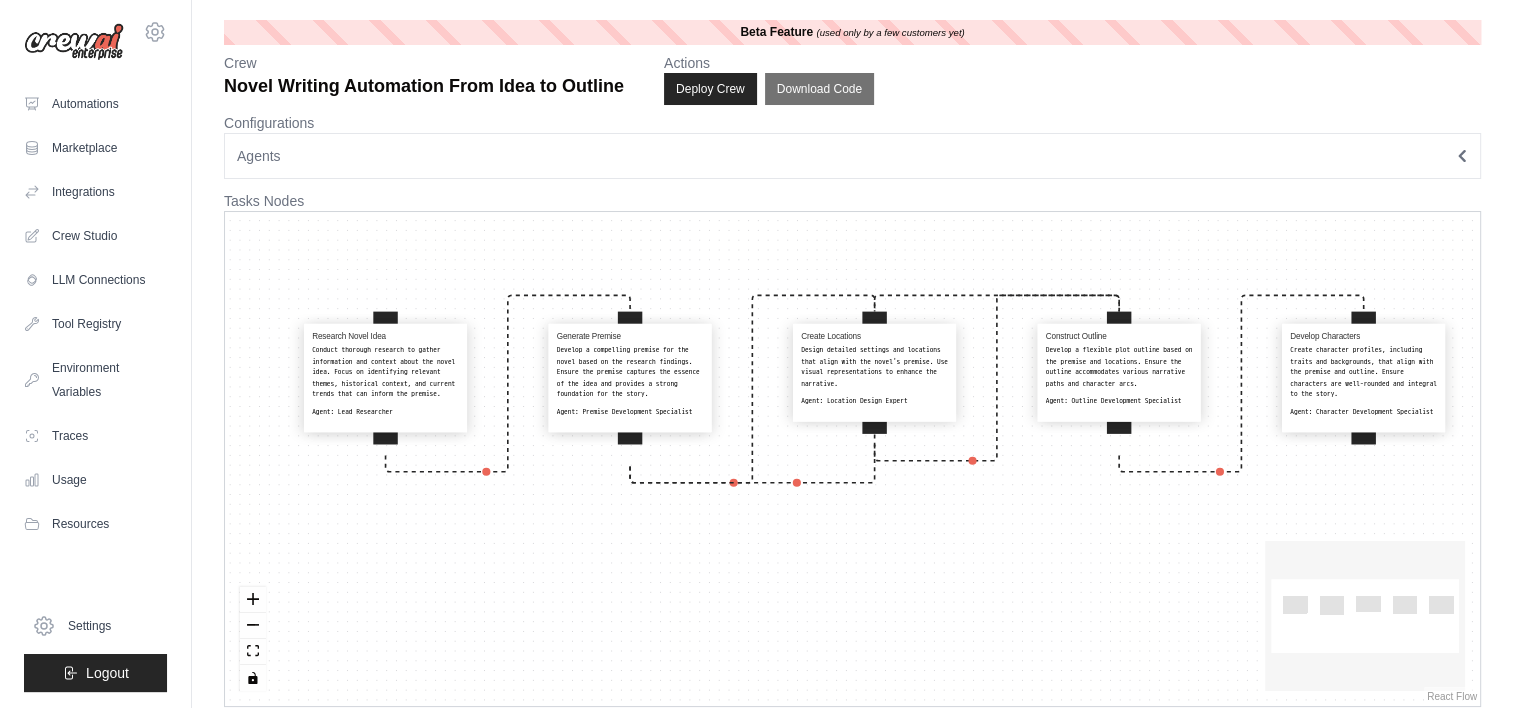 click on "Research Novel Idea Conduct thorough research to gather information and context about the novel idea. Focus on identifying relevant themes, historical context, and current trends that can inform the premise. Agent:   Lead Researcher Generate Premise Develop a compelling premise for the novel based on the research findings. Ensure the premise captures the essence of the idea and provides a strong foundation for the story. Agent:   Premise Development Specialist Create Locations Design detailed settings and locations that align with the novel's premise. Use visual representations to enhance the narrative. Agent:   Location Design Expert Construct Outline Develop a flexible plot outline based on the premise and locations. Ensure the outline accommodates various narrative paths and character arcs. Agent:   Outline Development Specialist Develop Characters Agent:   Character Development Specialist" at bounding box center [852, 459] 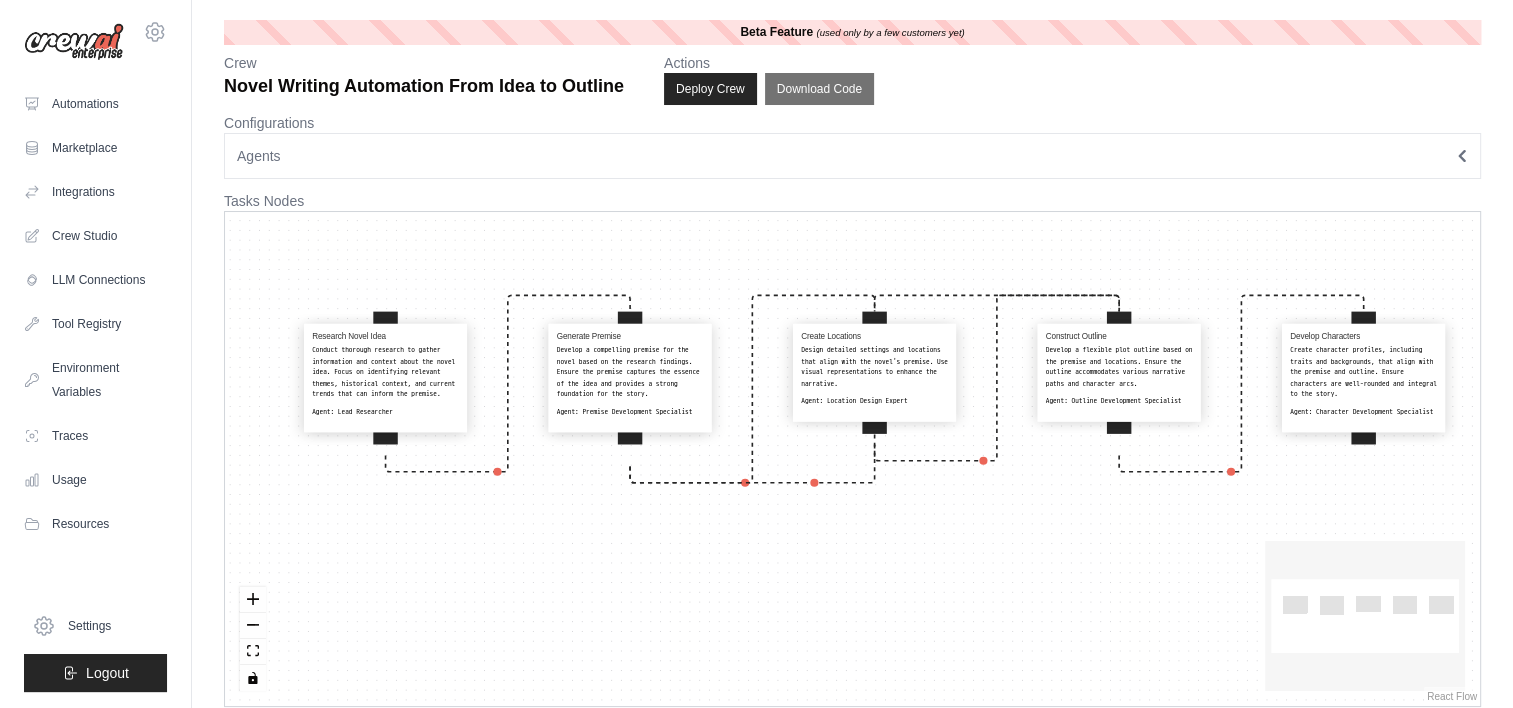 click on "Agents" at bounding box center [852, 156] 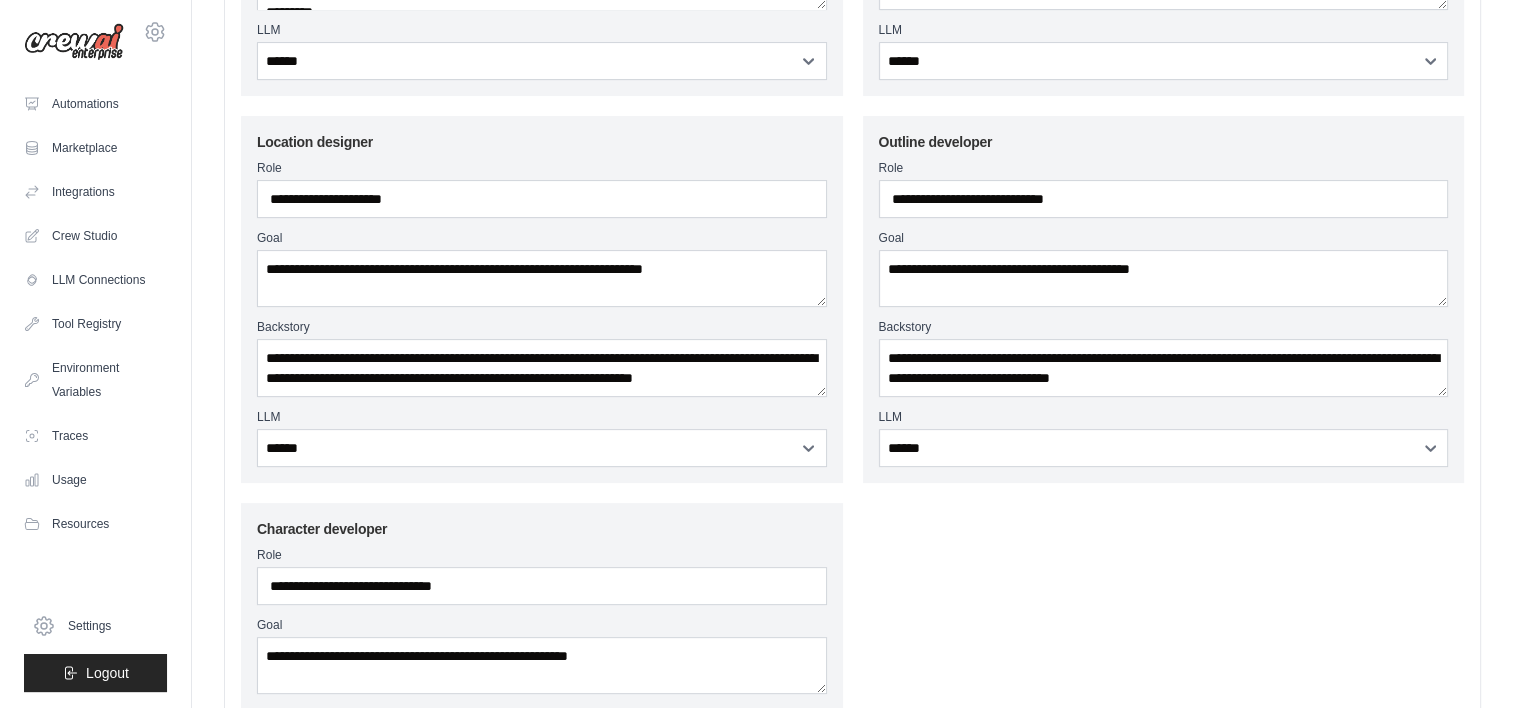 scroll, scrollTop: 500, scrollLeft: 0, axis: vertical 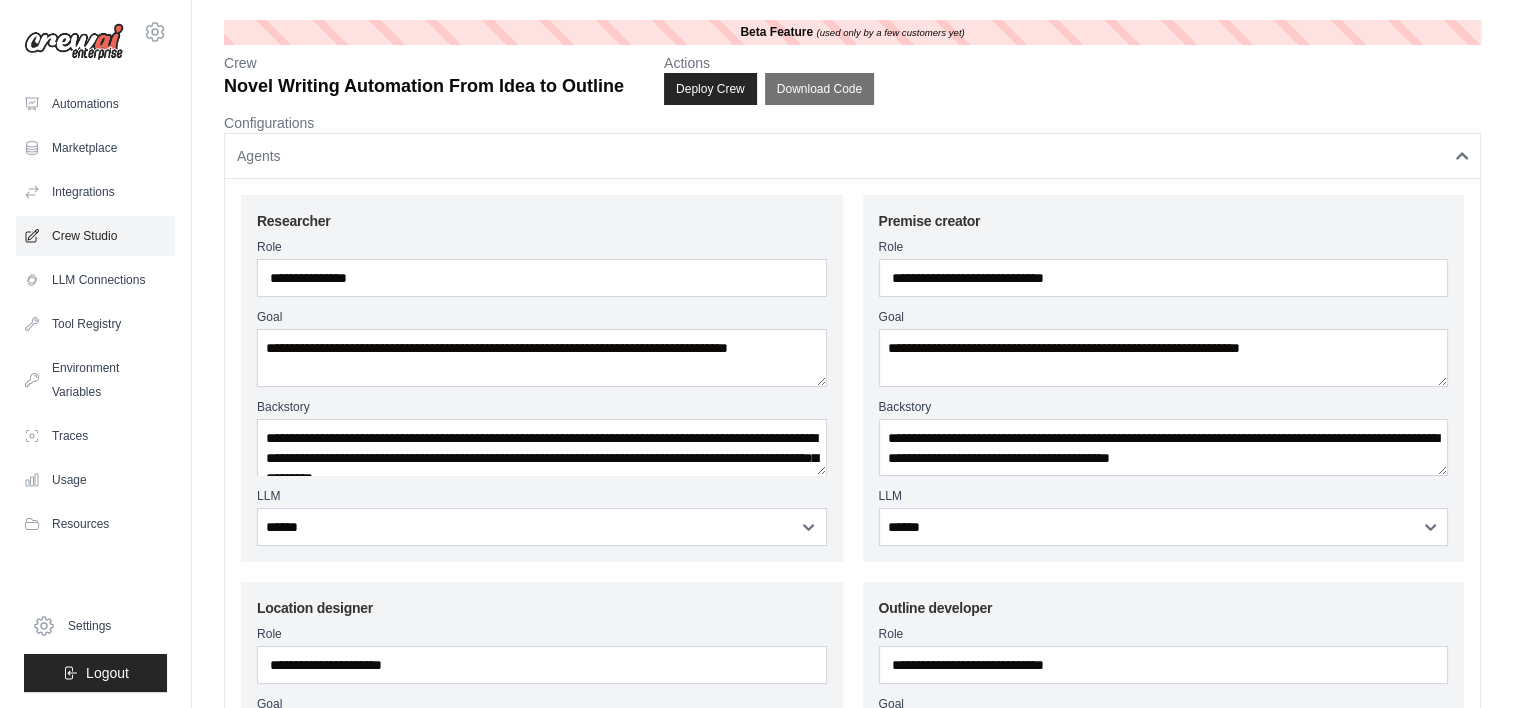 click on "Crew Studio" at bounding box center (95, 236) 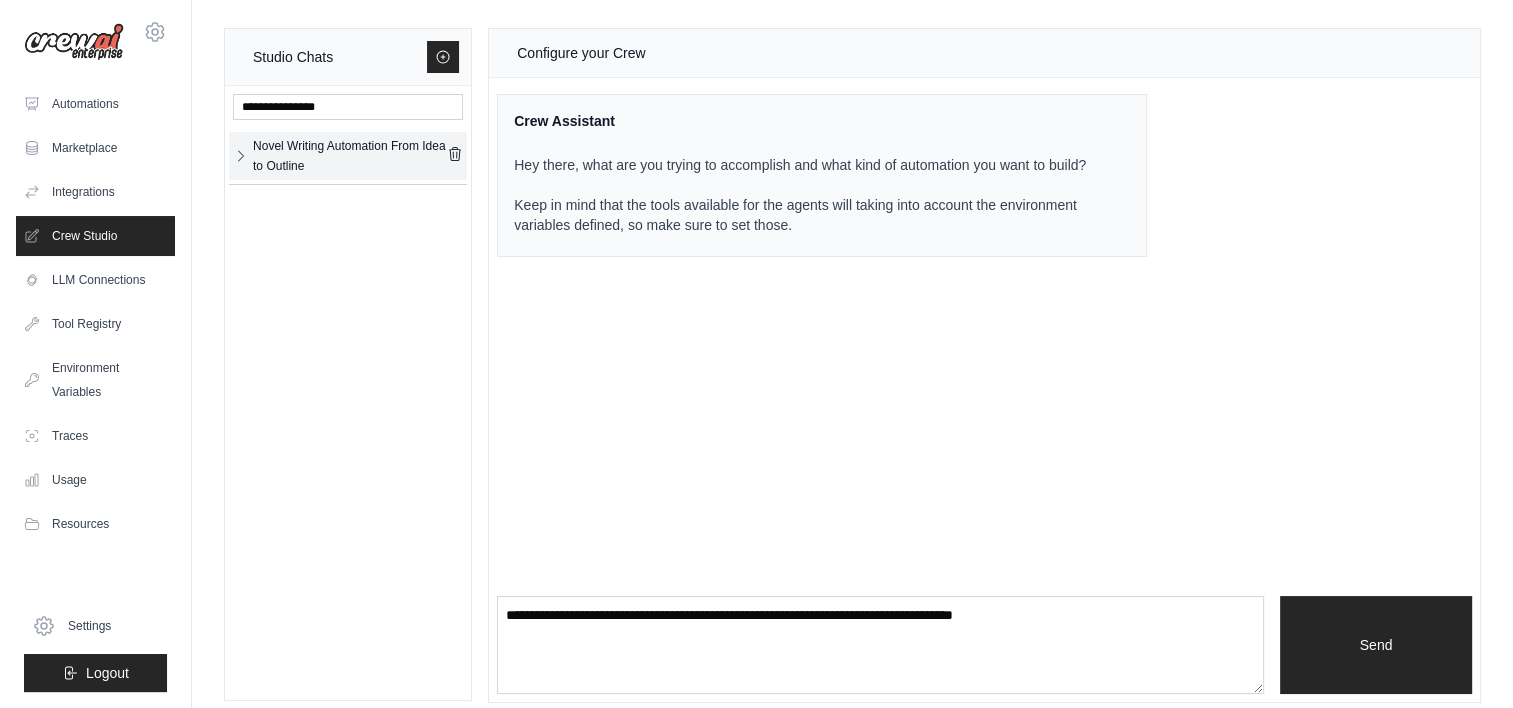 click at bounding box center (241, 156) 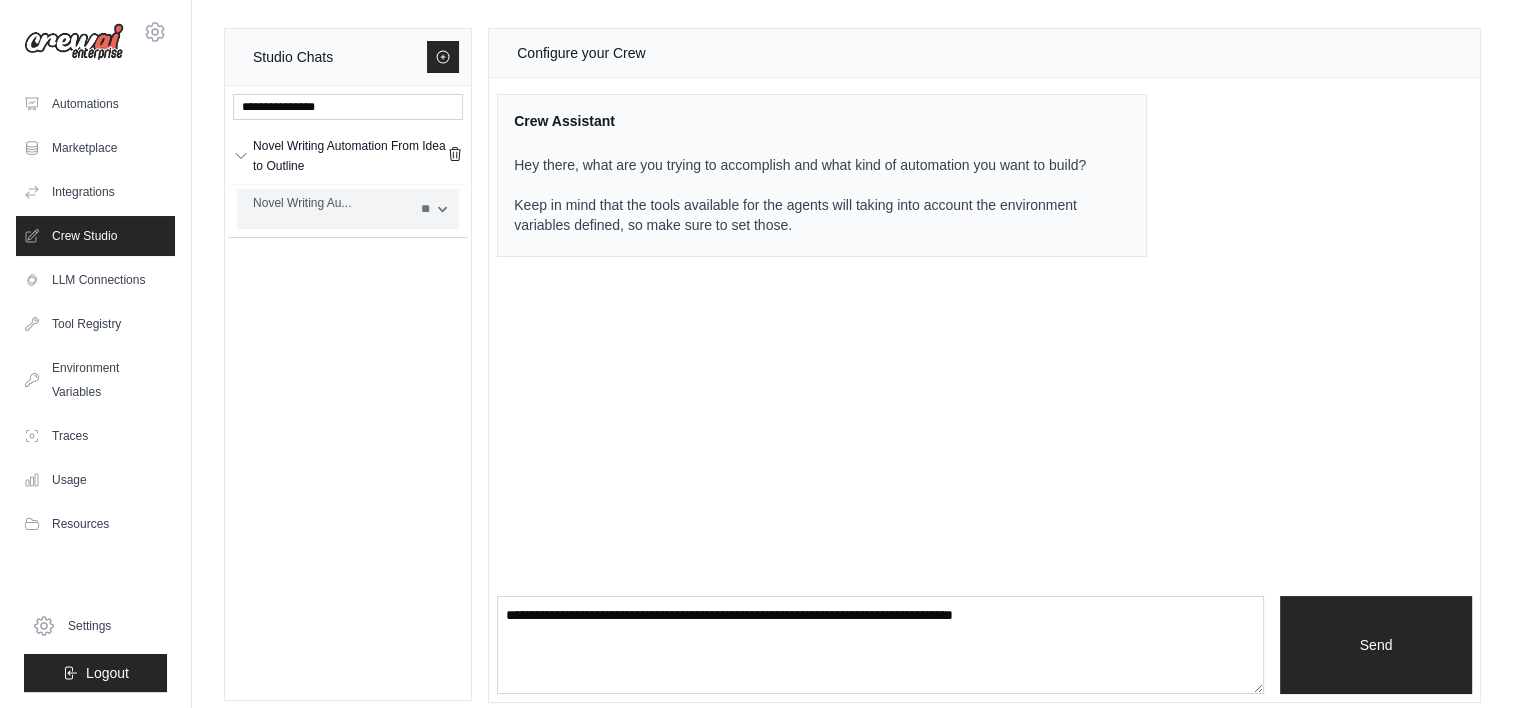 click on "**" at bounding box center [434, 209] 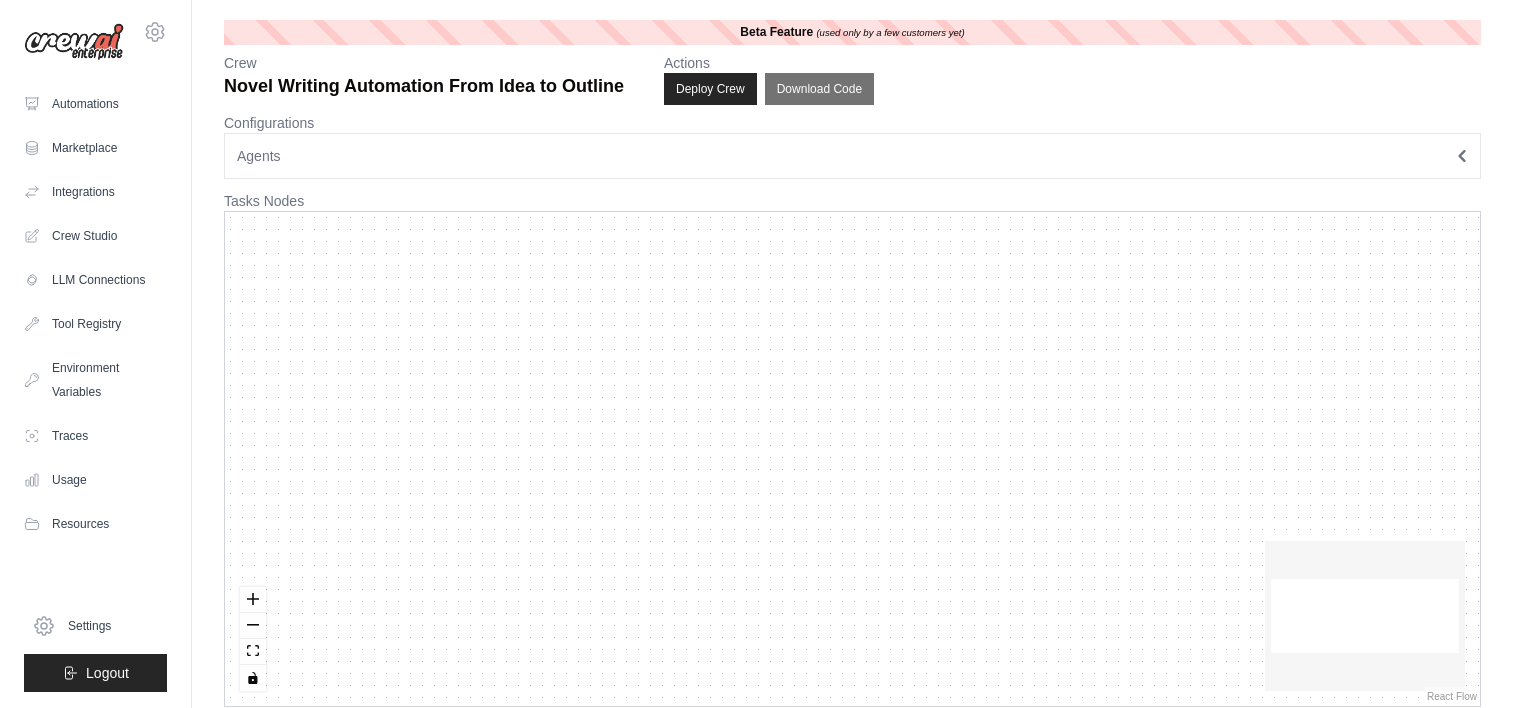 scroll, scrollTop: 0, scrollLeft: 0, axis: both 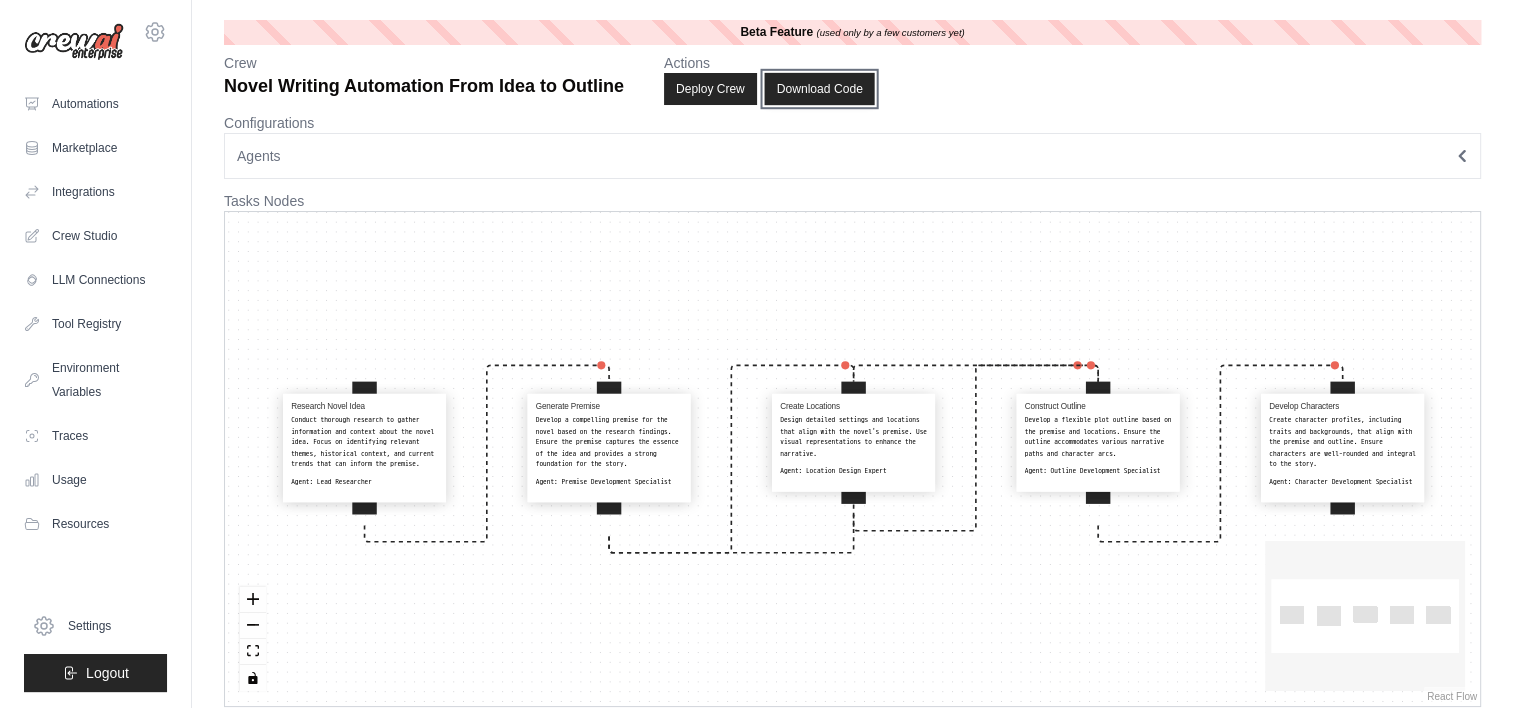 click on "Download Code" at bounding box center (819, 89) 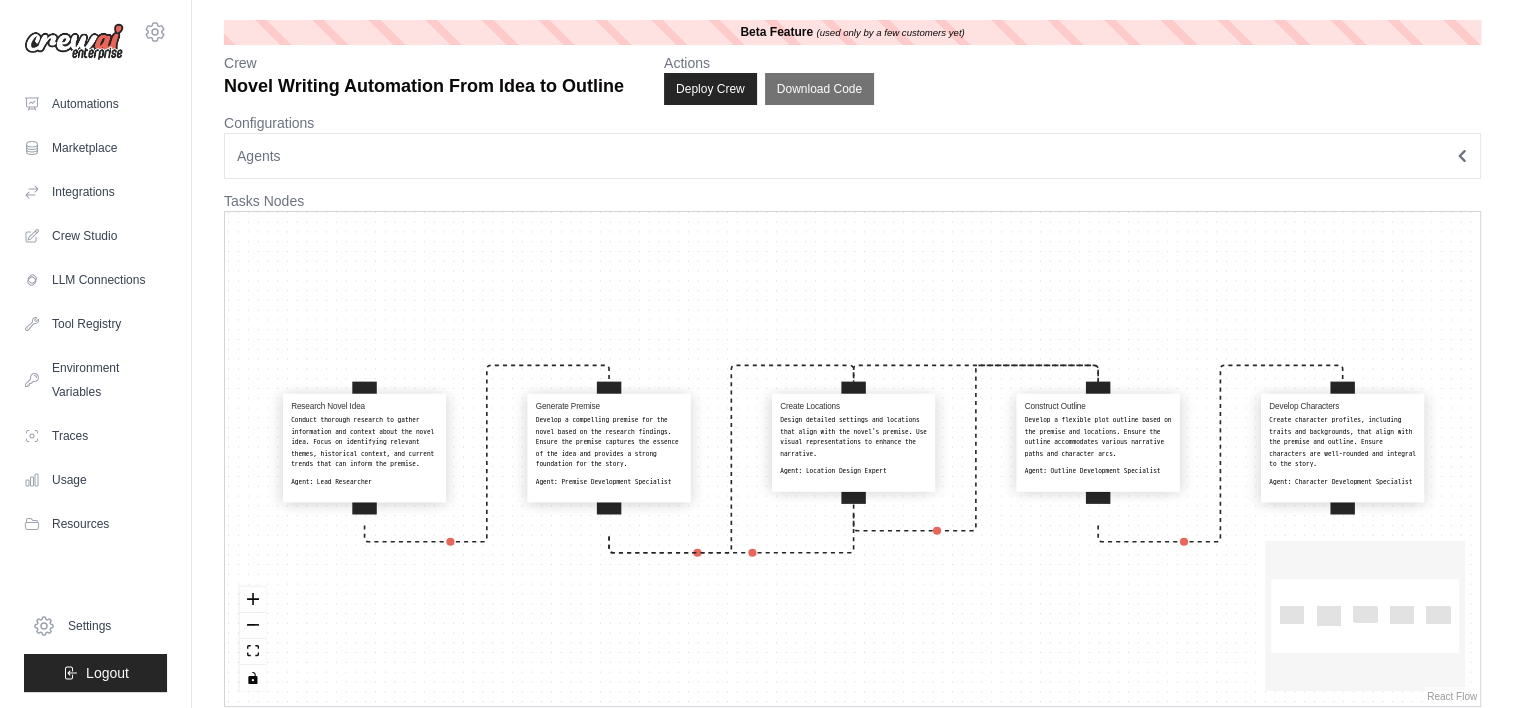 click on "Research Novel Idea Conduct thorough research to gather information and context about the novel idea. Focus on identifying relevant themes, historical context, and current trends that can inform the premise. Agent:   Lead Researcher Generate Premise Develop a compelling premise for the novel based on the research findings. Ensure the premise captures the essence of the idea and provides a strong foundation for the story. Agent:   Premise Development Specialist Create Locations Design detailed settings and locations that align with the novel's premise. Use visual representations to enhance the narrative. Agent:   Location Design Expert Construct Outline Develop a flexible plot outline based on the premise and locations. Ensure the outline accommodates various narrative paths and character arcs. Agent:   Outline Development Specialist Develop Characters Agent:   Character Development Specialist" at bounding box center [852, 459] 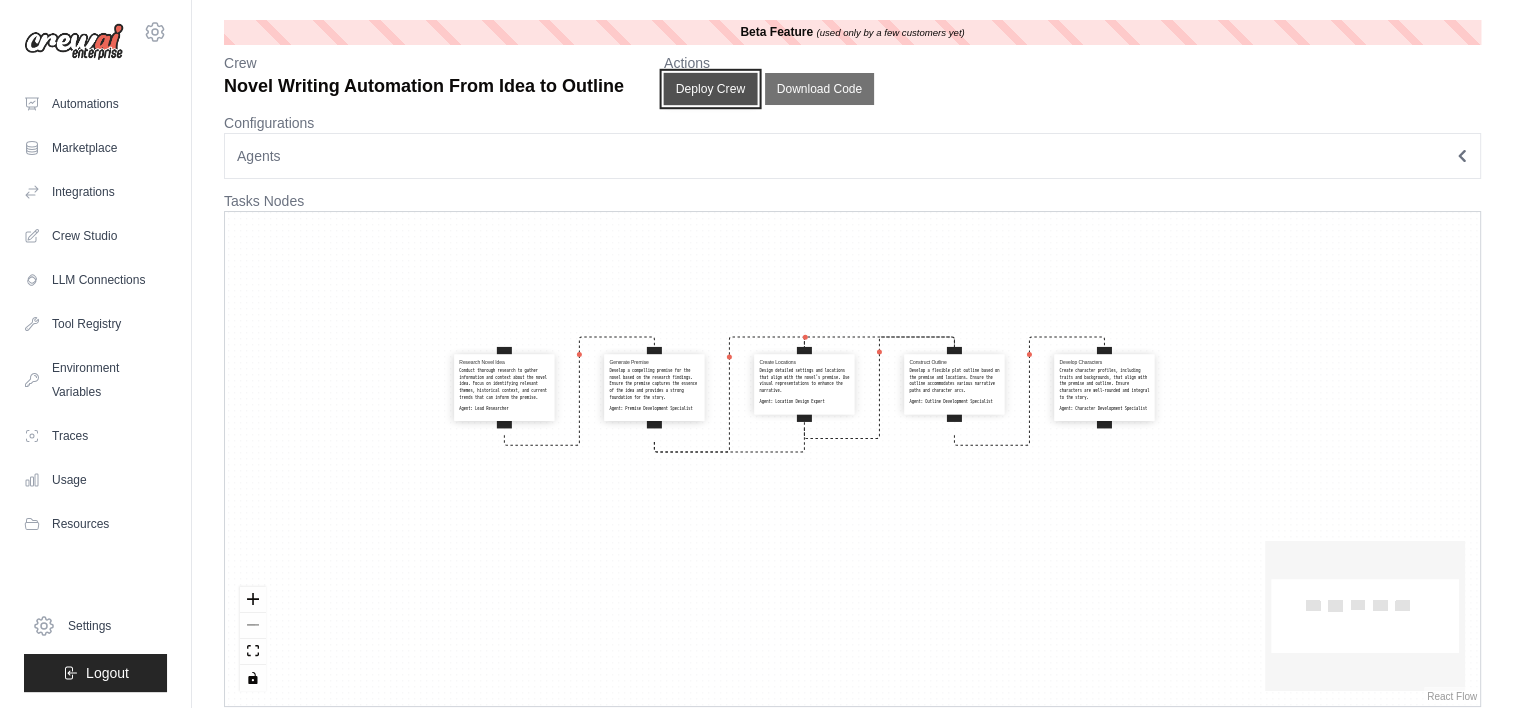 click on "Deploy Crew" at bounding box center (711, 89) 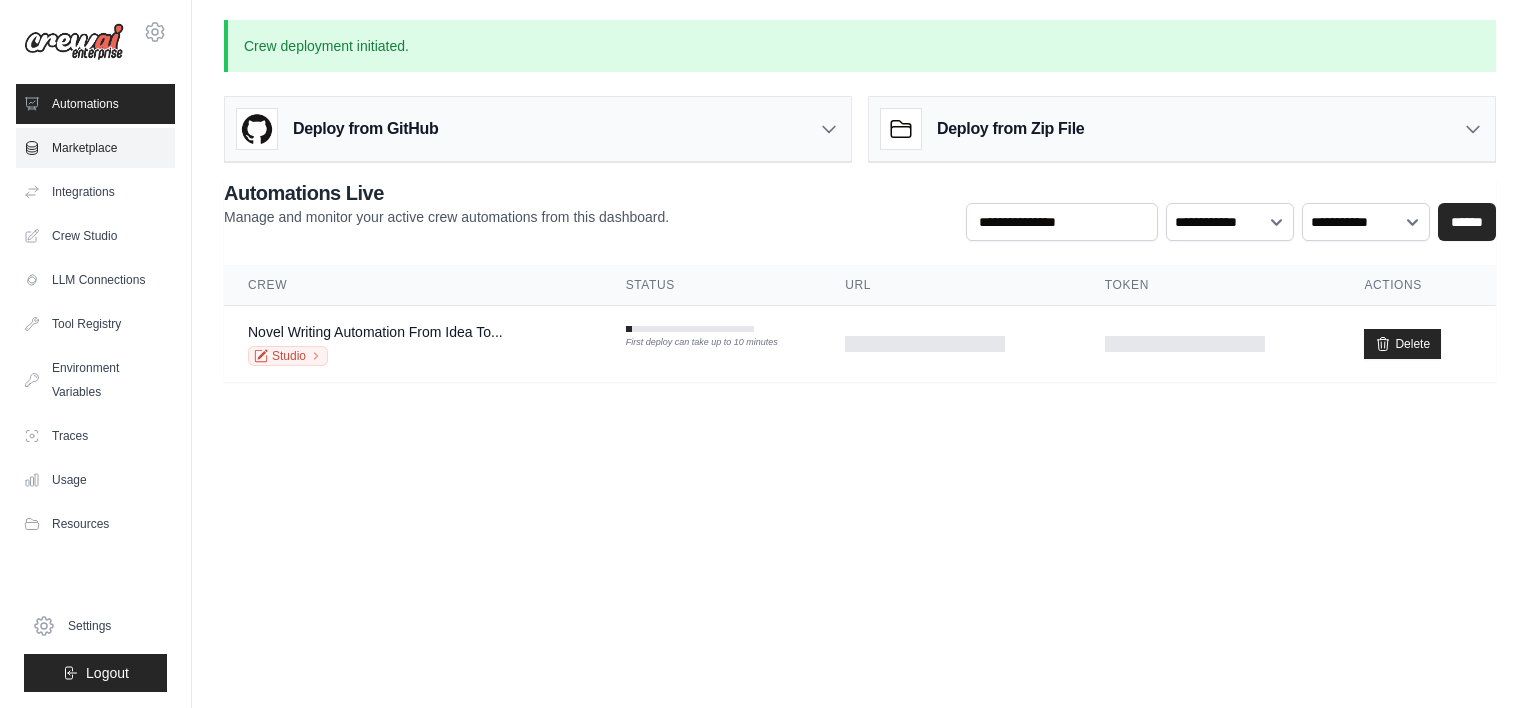 click on "Marketplace" at bounding box center (95, 148) 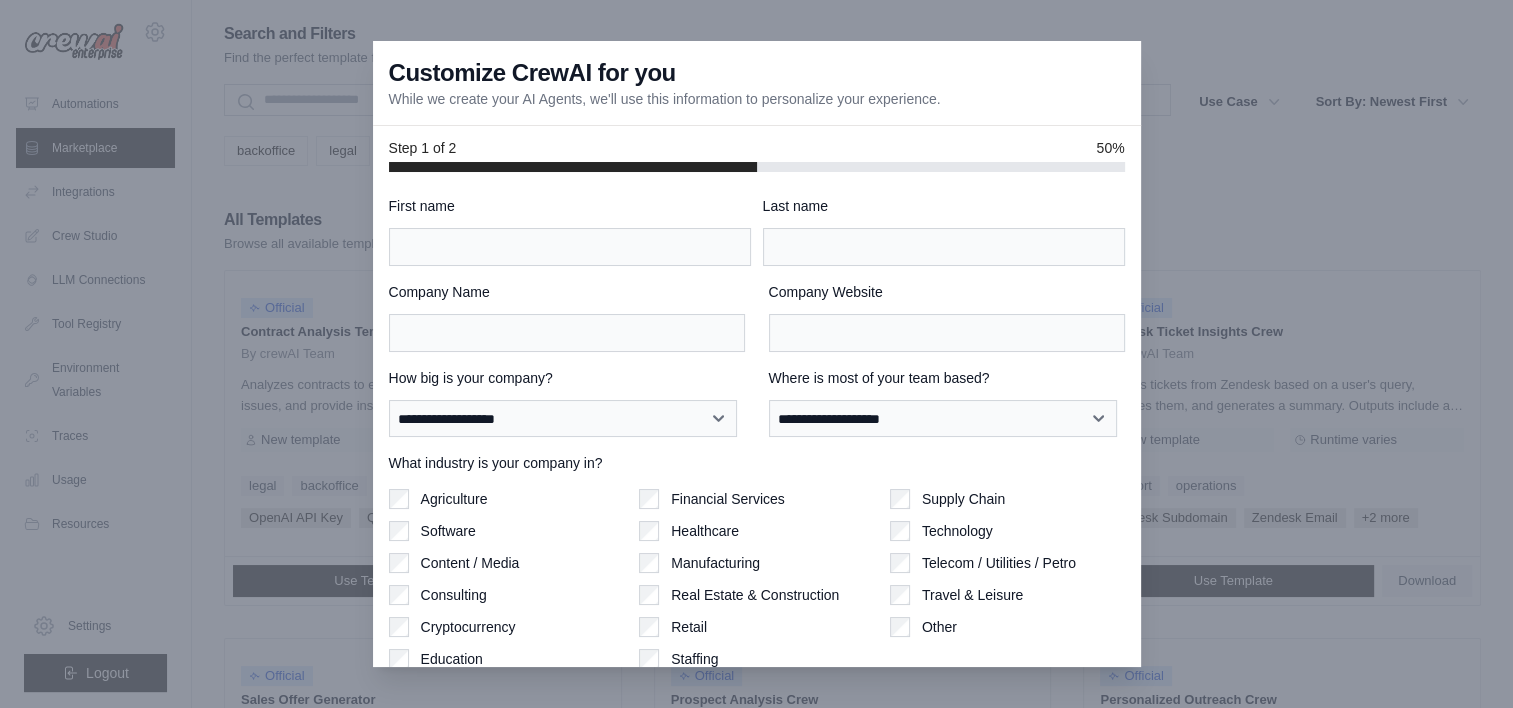 click at bounding box center [756, 354] 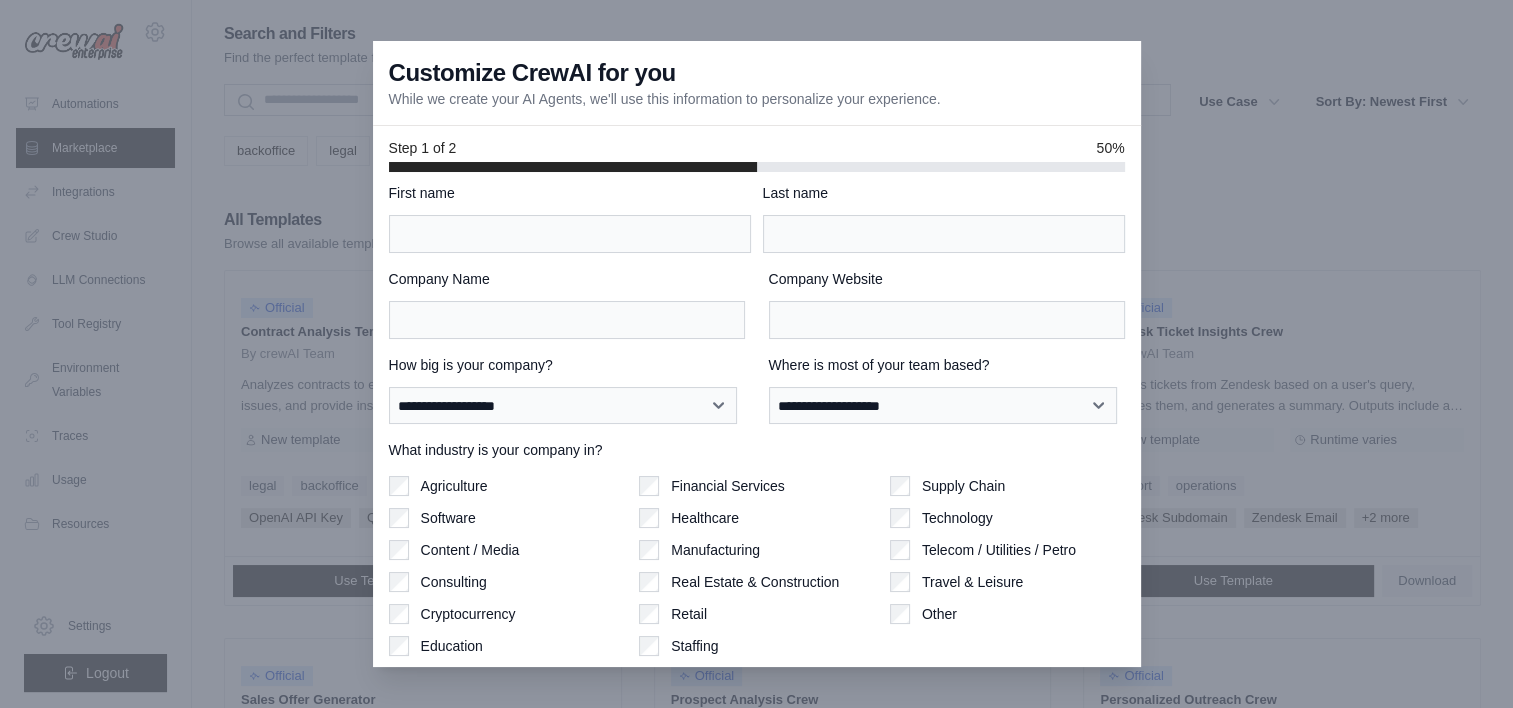 scroll, scrollTop: 0, scrollLeft: 0, axis: both 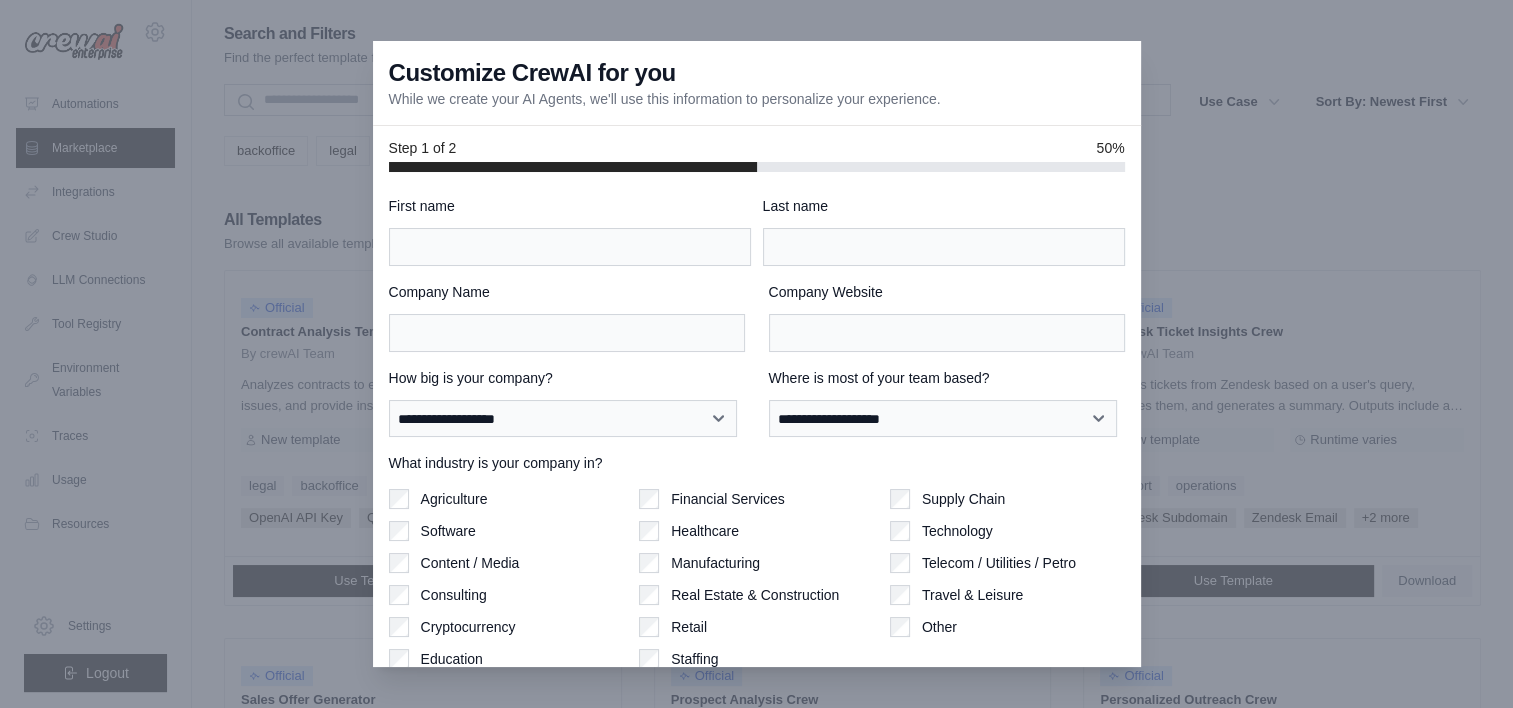 click at bounding box center (756, 354) 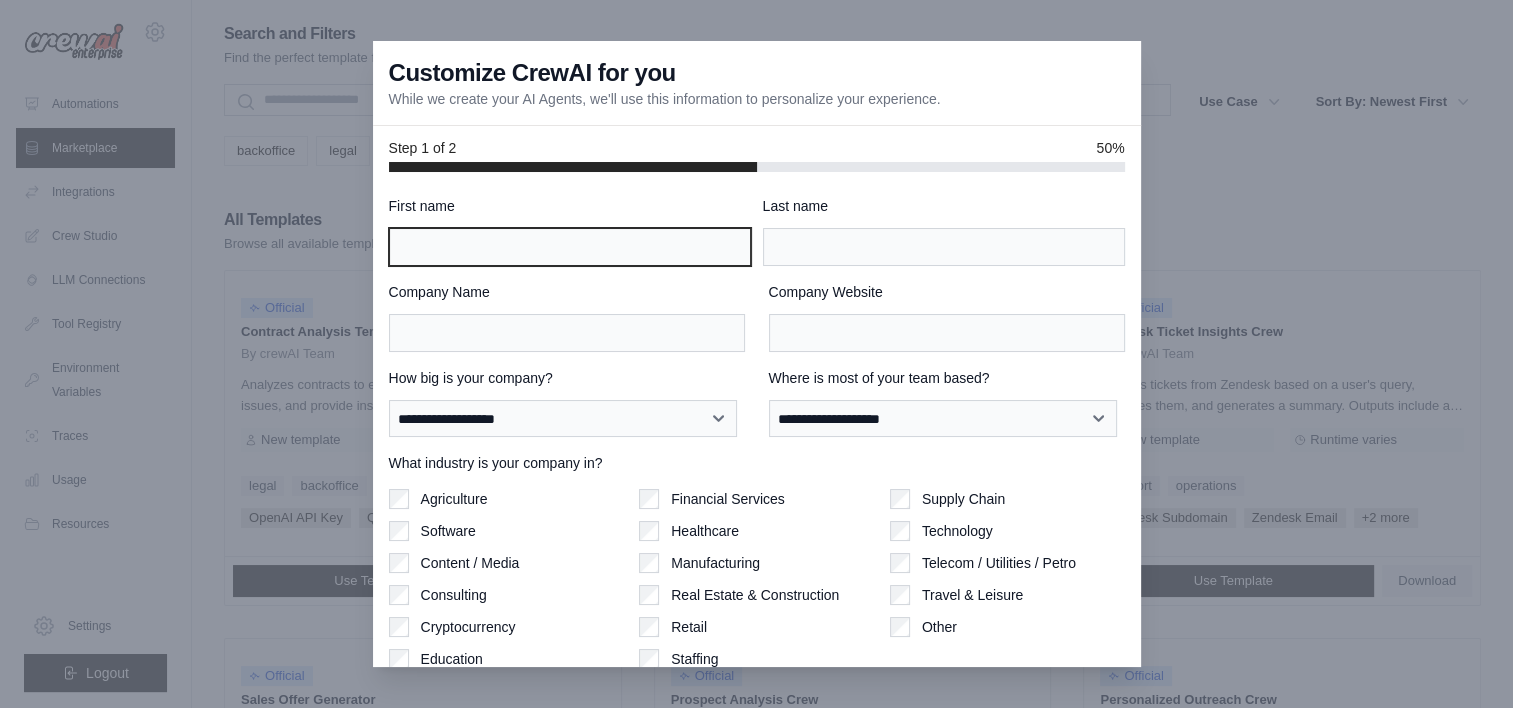 click on "First name" at bounding box center [570, 247] 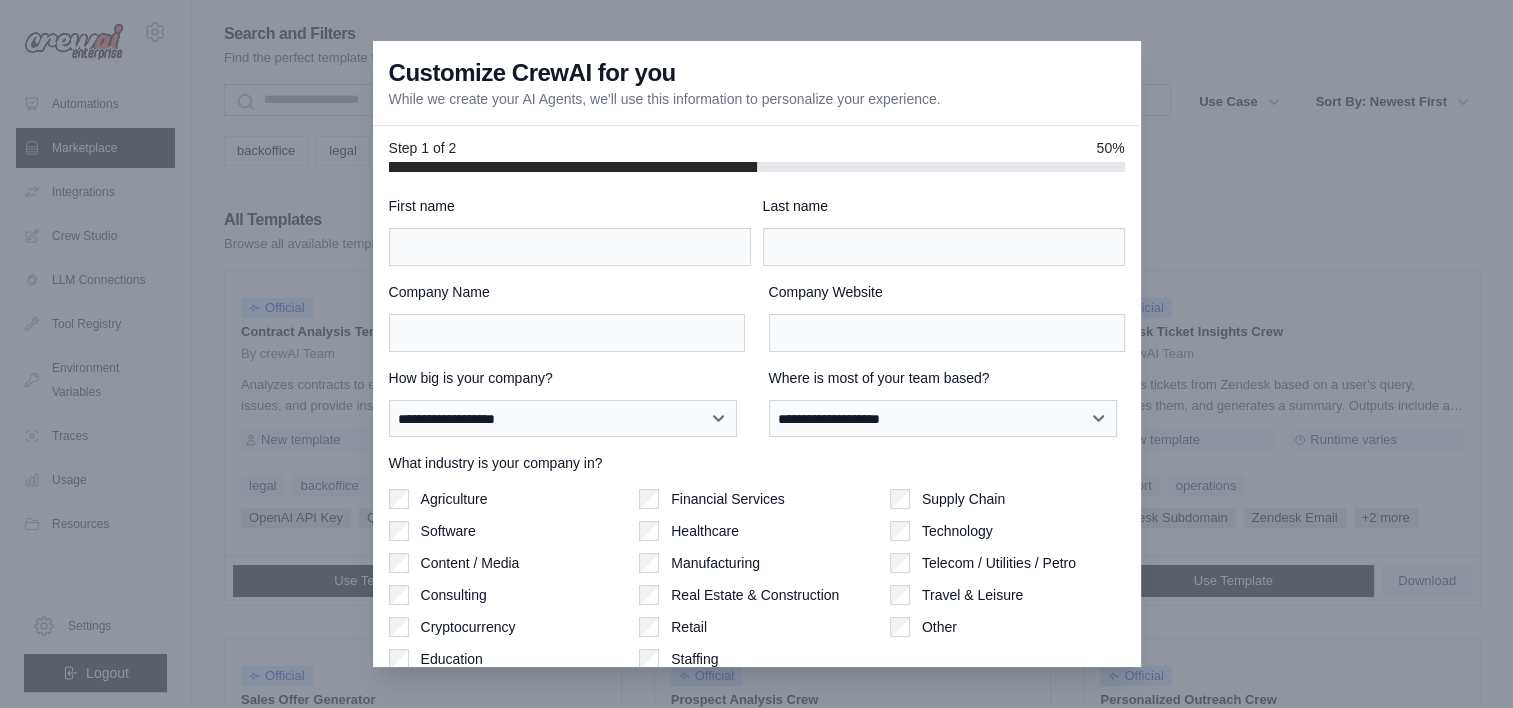 click on "First name" at bounding box center [570, 206] 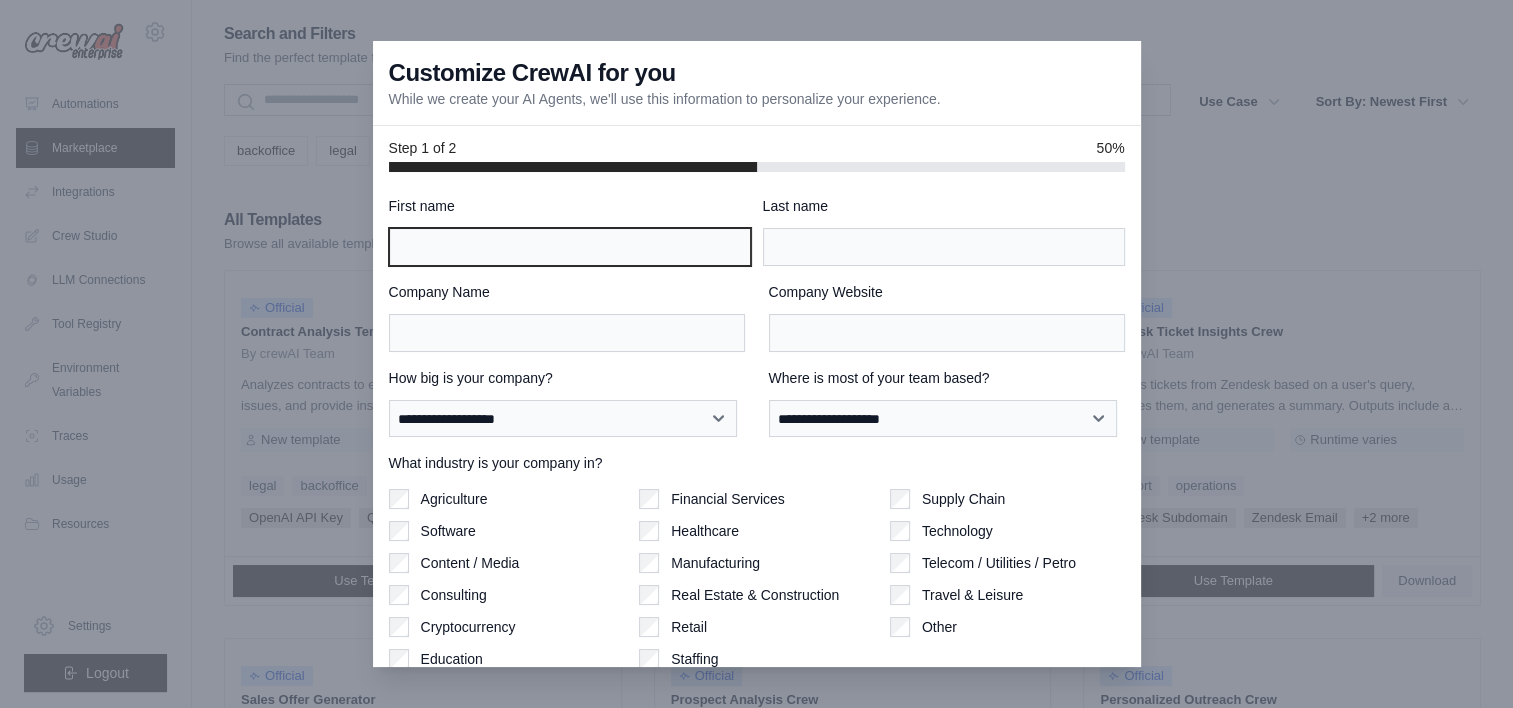 click on "First name" at bounding box center (570, 247) 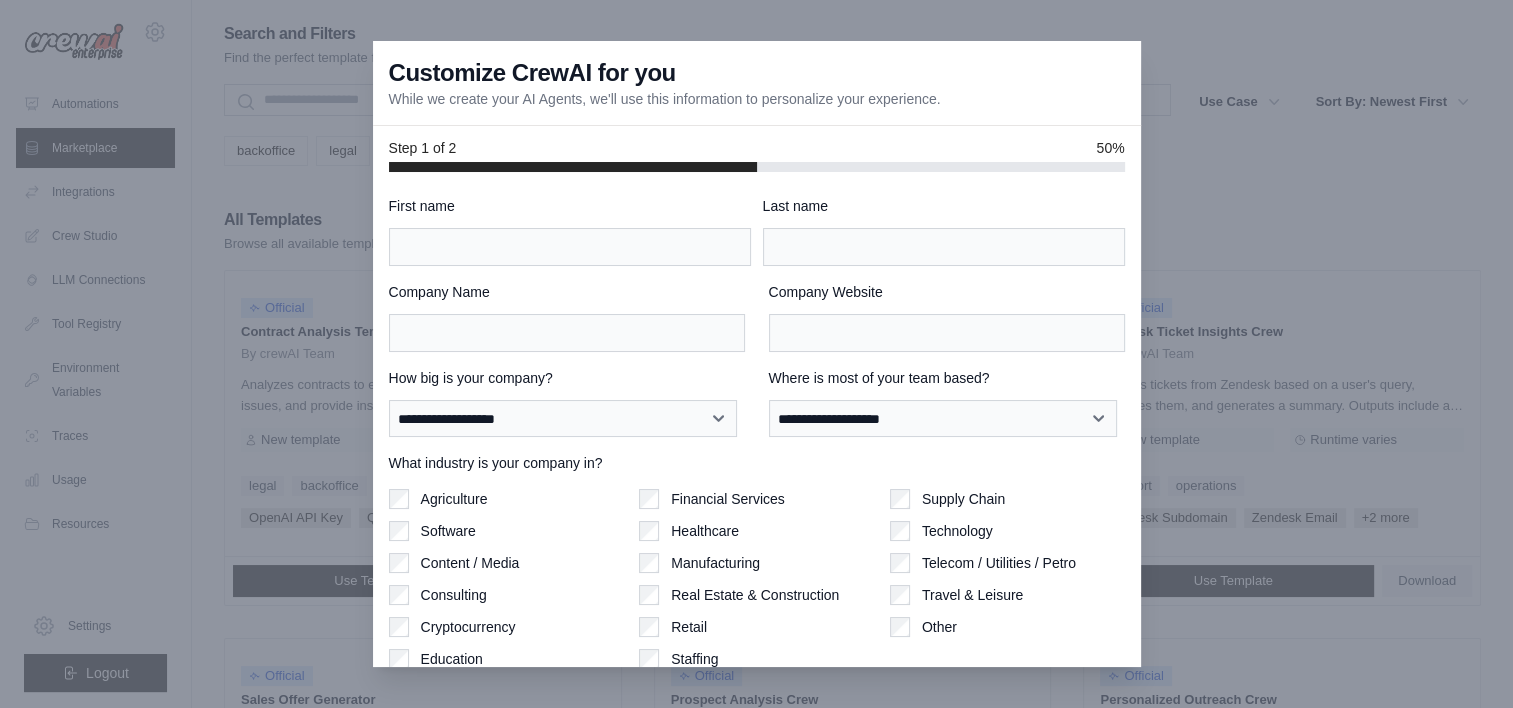 click at bounding box center [756, 354] 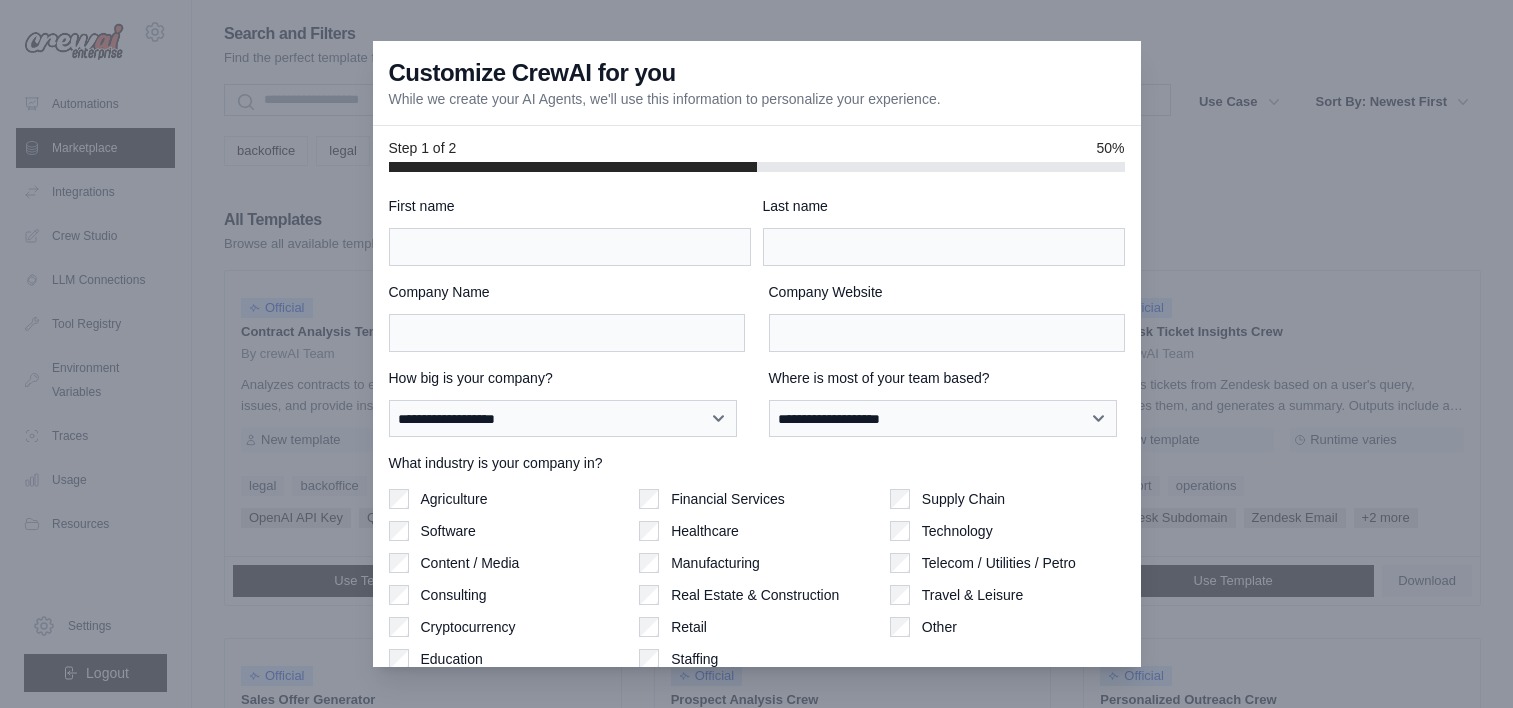 scroll, scrollTop: 0, scrollLeft: 0, axis: both 